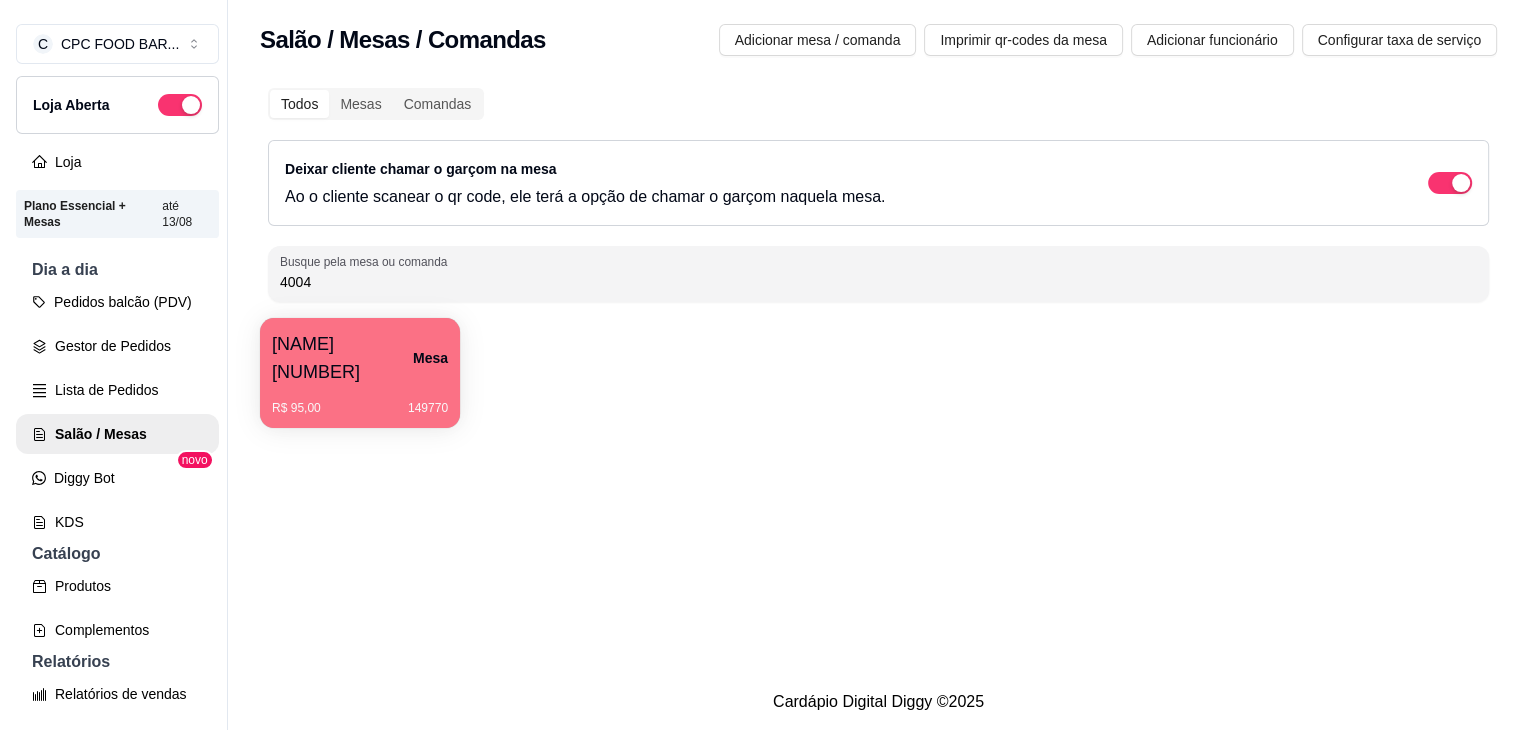 scroll, scrollTop: 0, scrollLeft: 0, axis: both 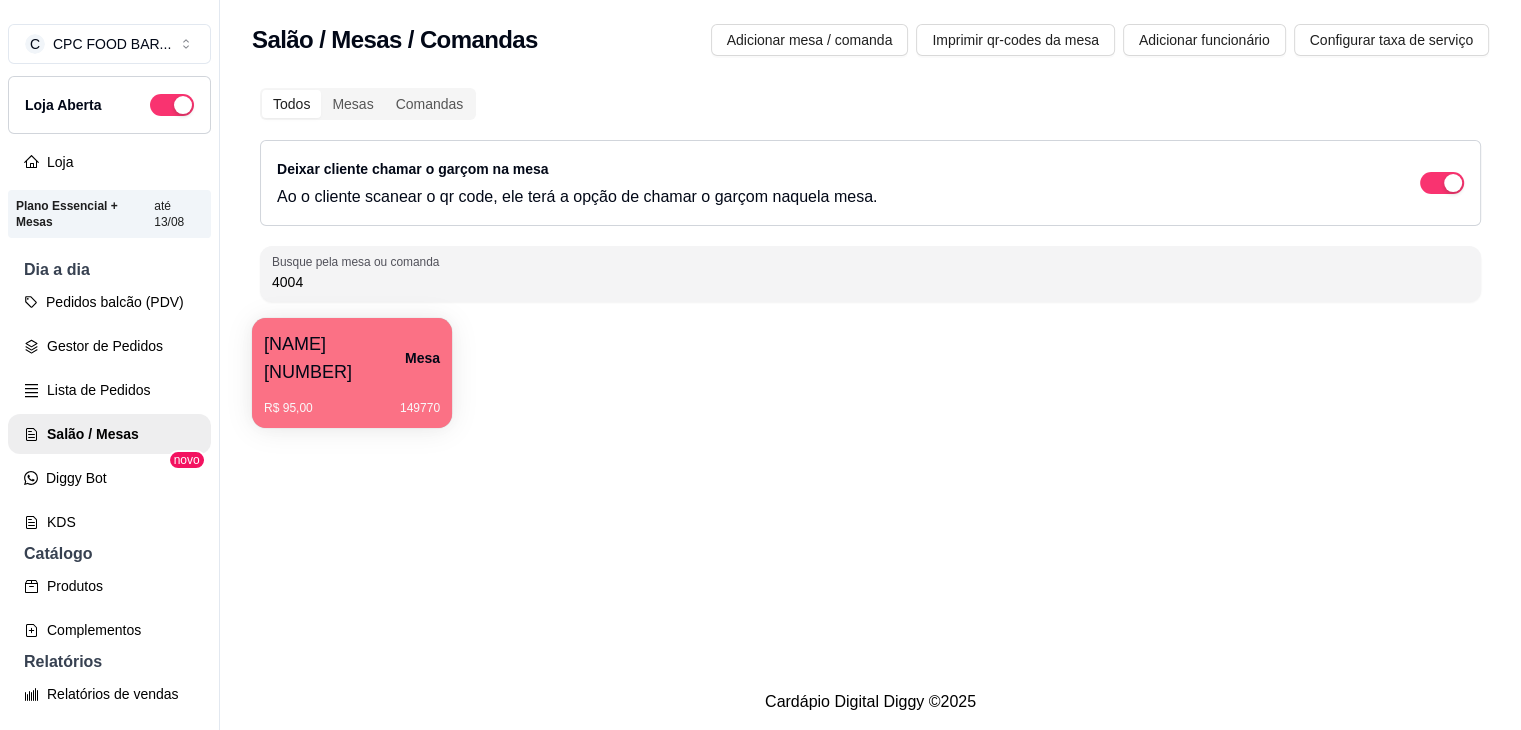 drag, startPoint x: 310, startPoint y: 275, endPoint x: 176, endPoint y: 258, distance: 135.07405 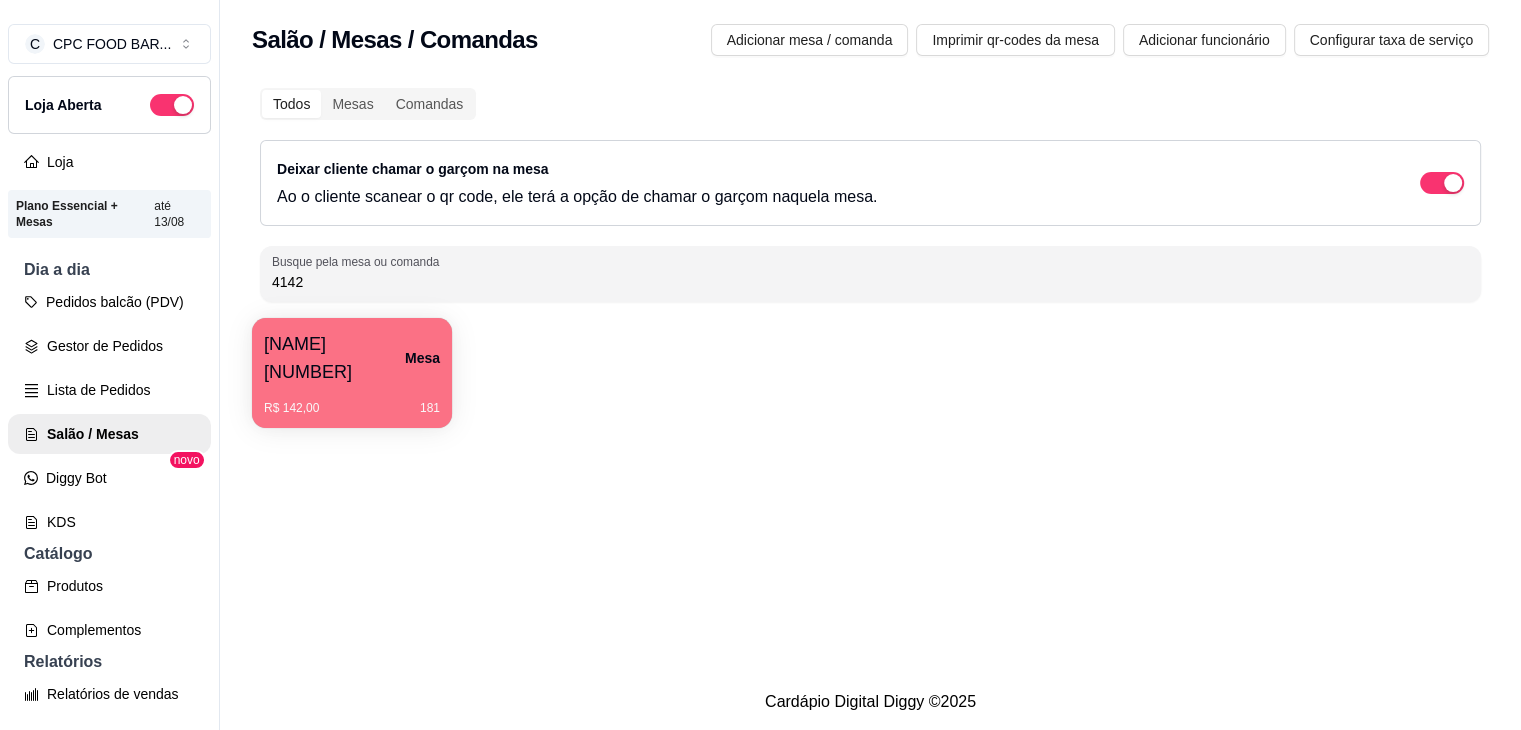 type on "4142" 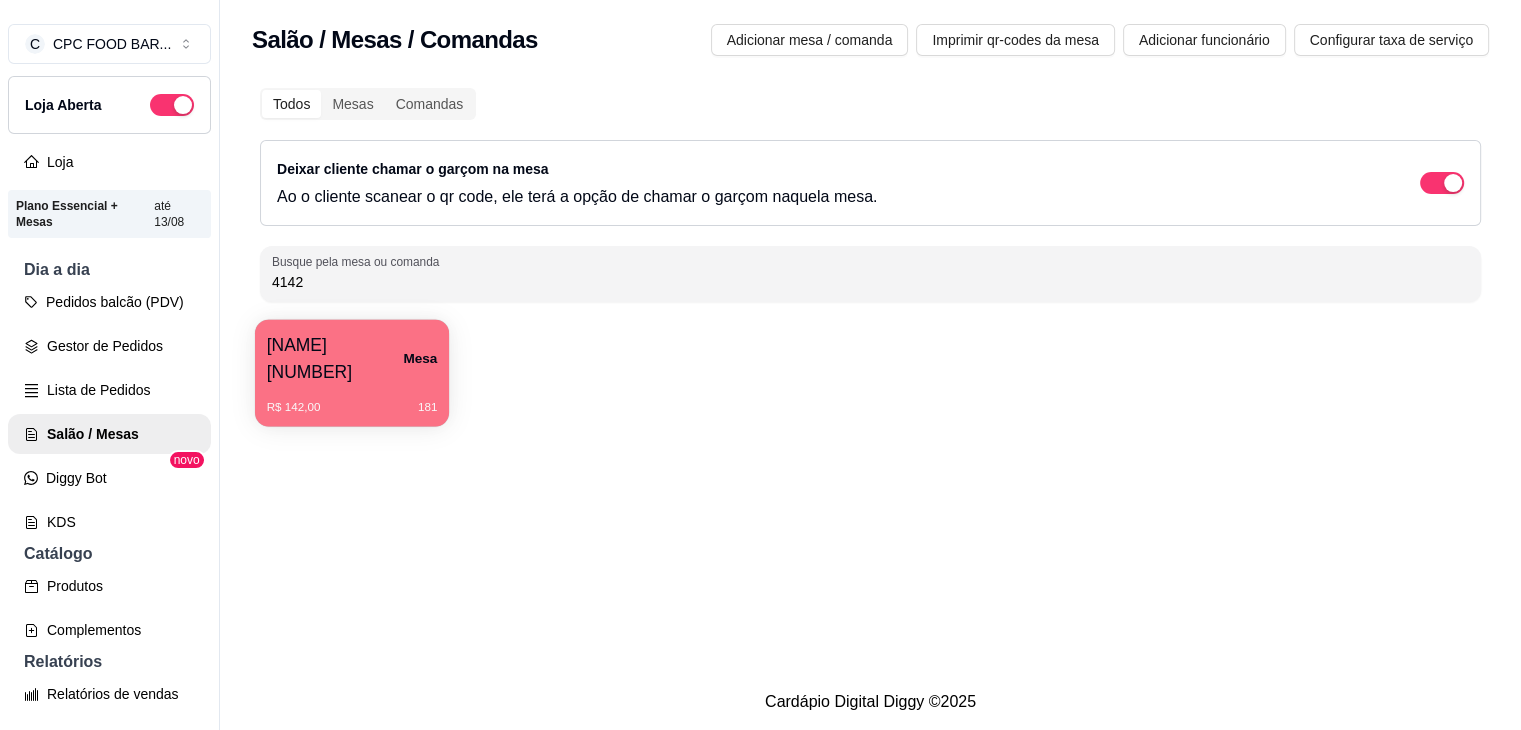 click on "R$ 142,00" at bounding box center [294, 407] 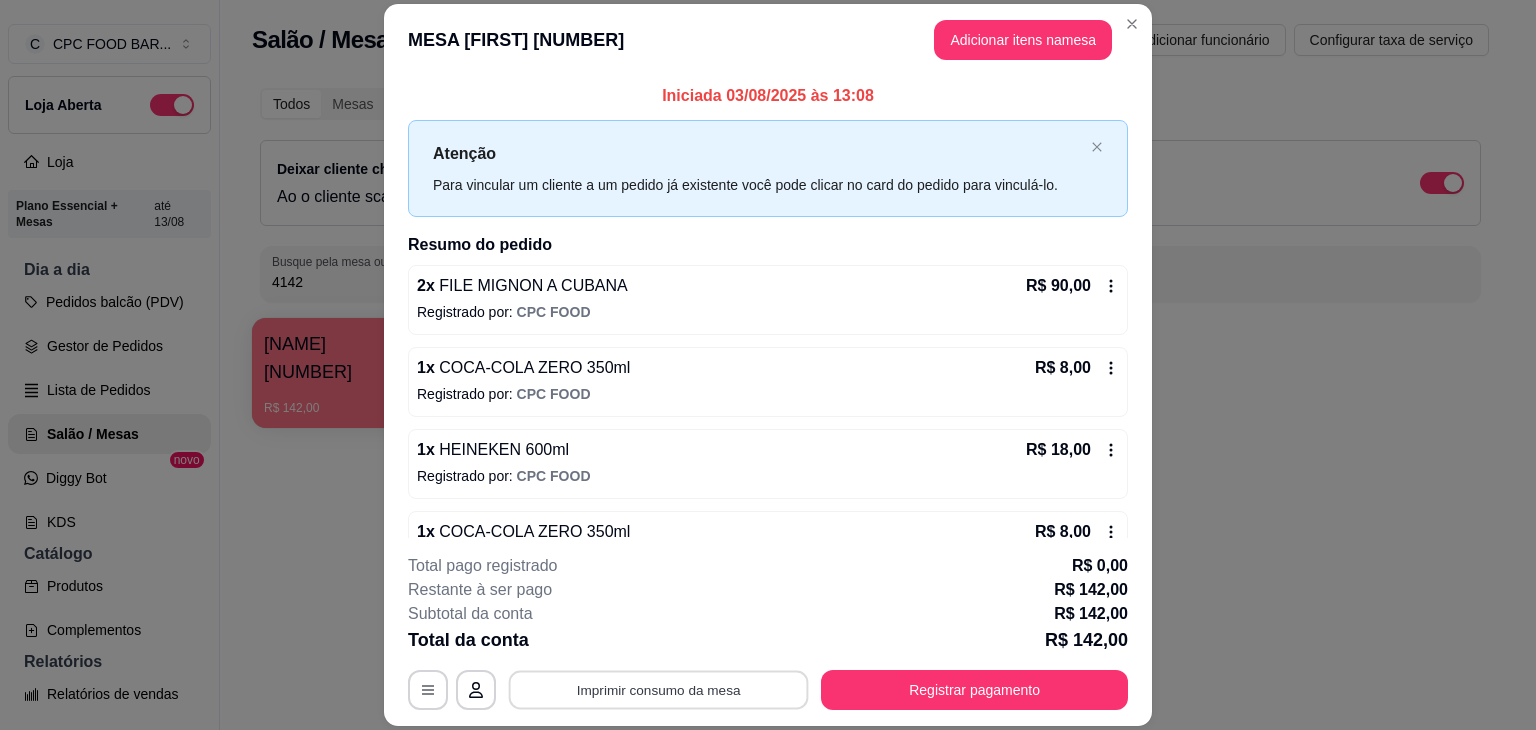 click on "Imprimir consumo da mesa" at bounding box center (659, 690) 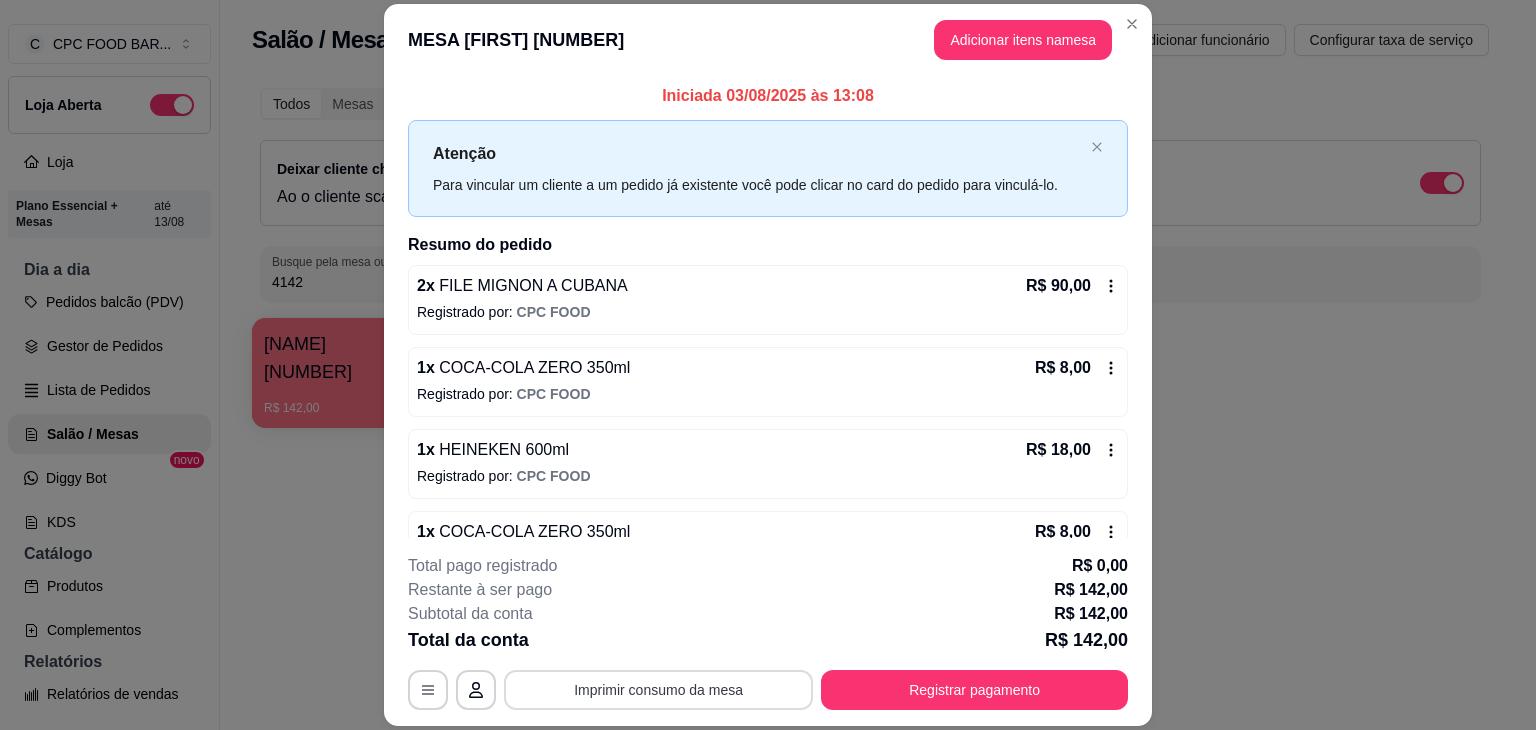 scroll, scrollTop: 0, scrollLeft: 0, axis: both 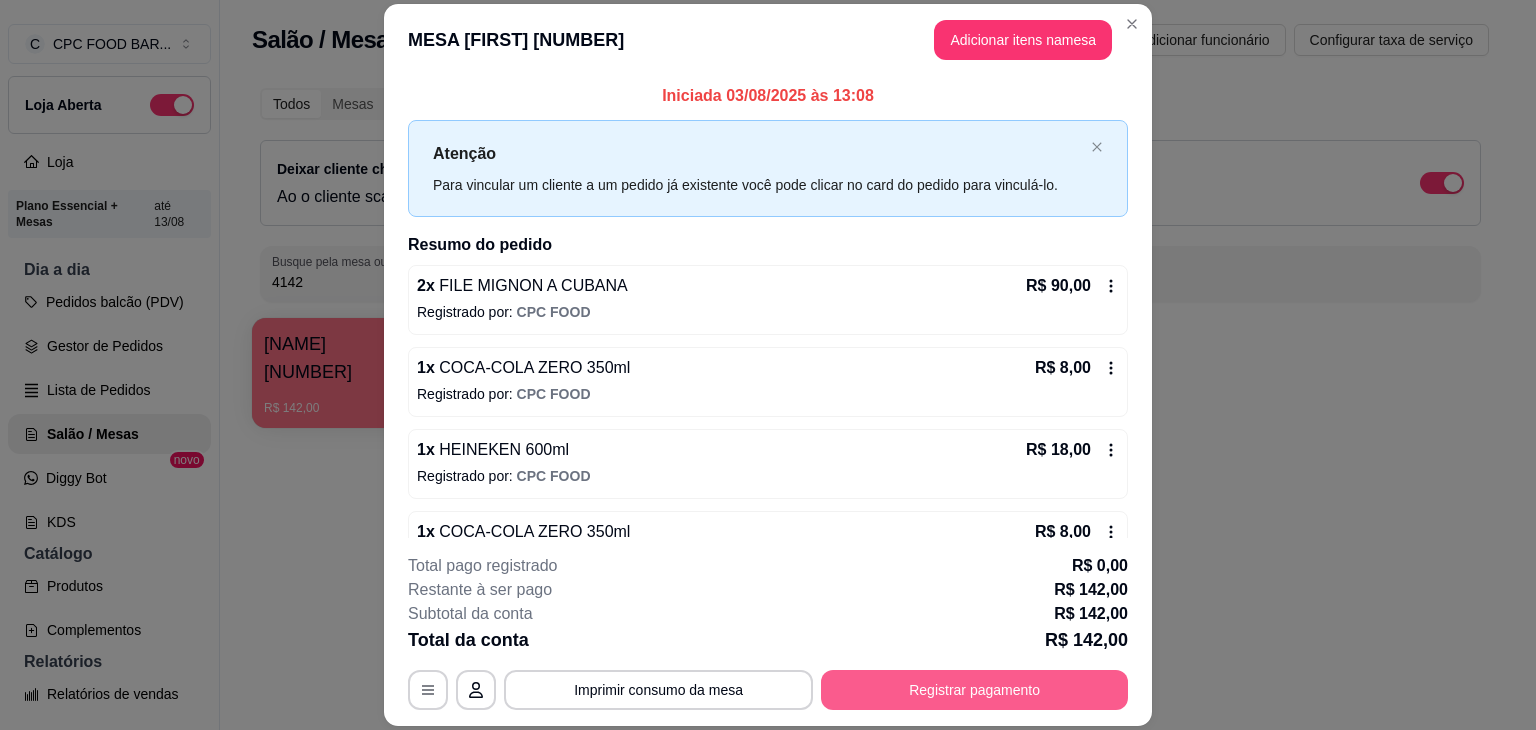 click on "Registrar pagamento" at bounding box center [974, 690] 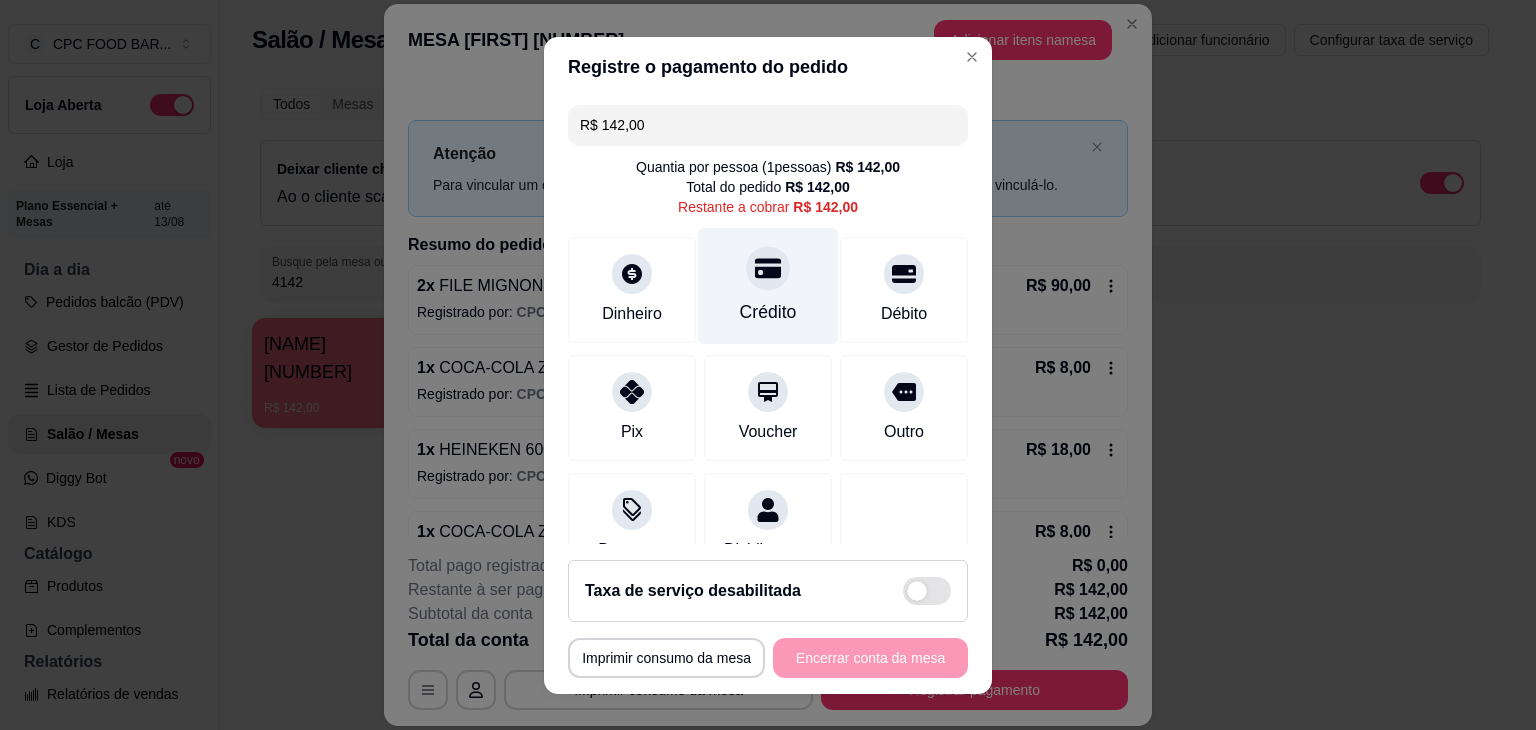 click on "Crédito" at bounding box center [768, 312] 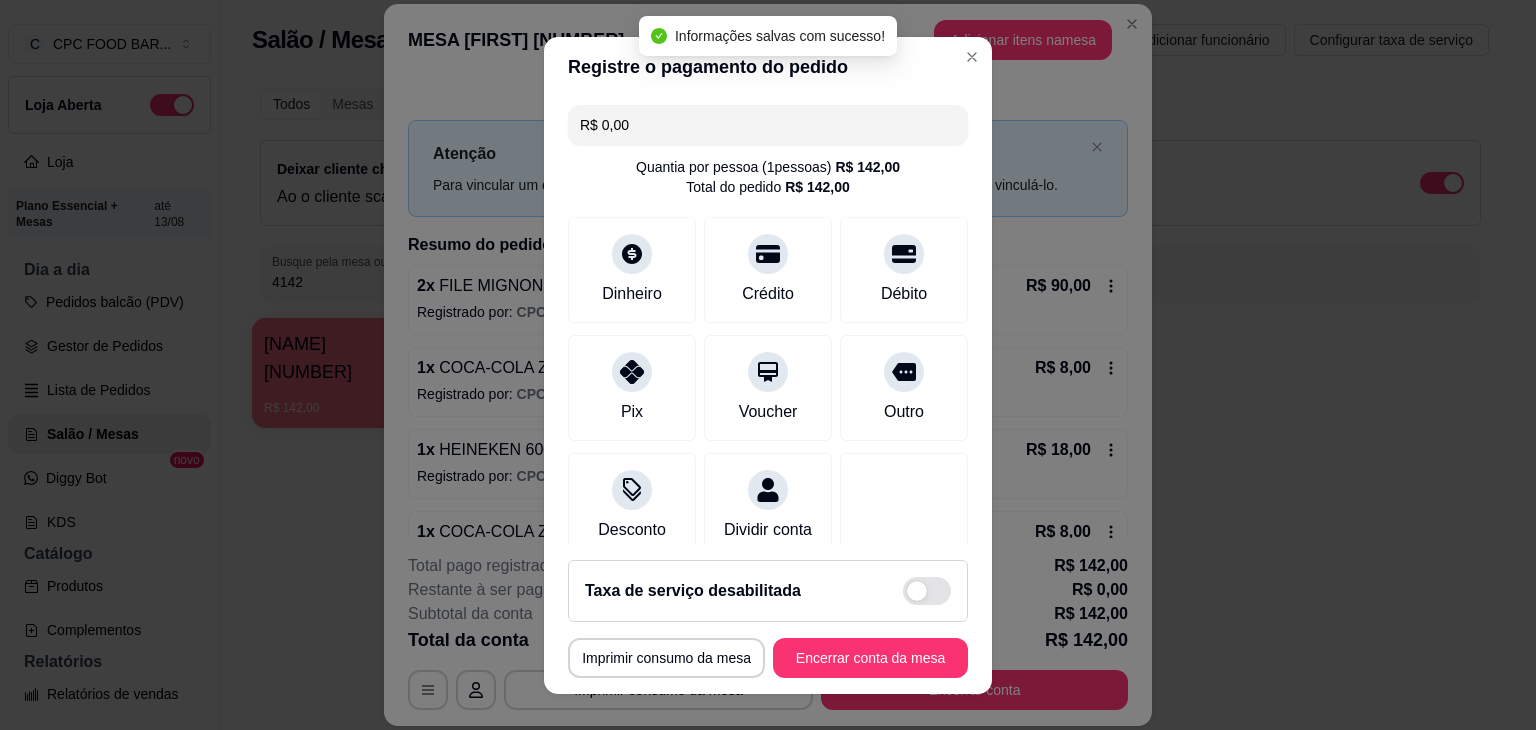type on "R$ 0,00" 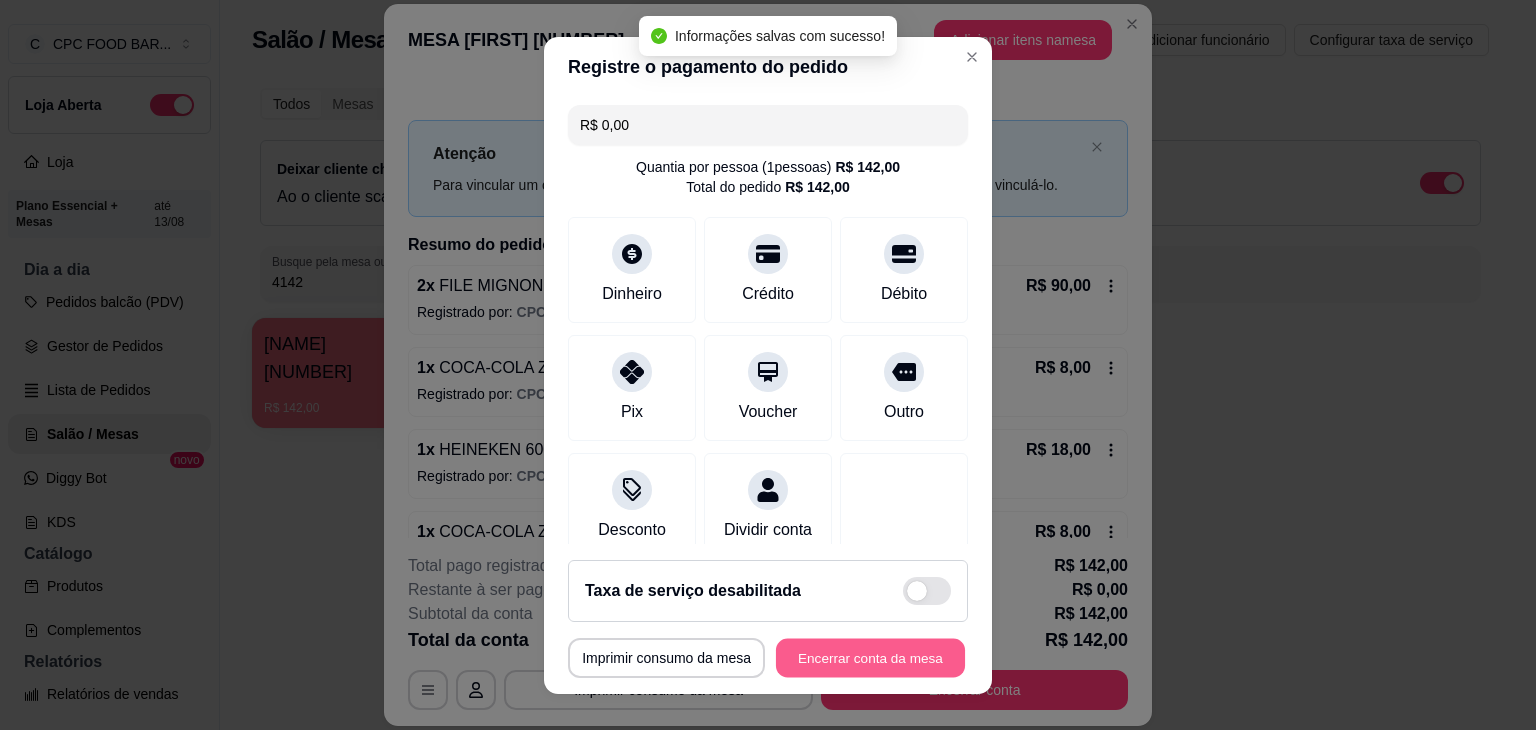 click on "Encerrar conta da mesa" at bounding box center (870, 657) 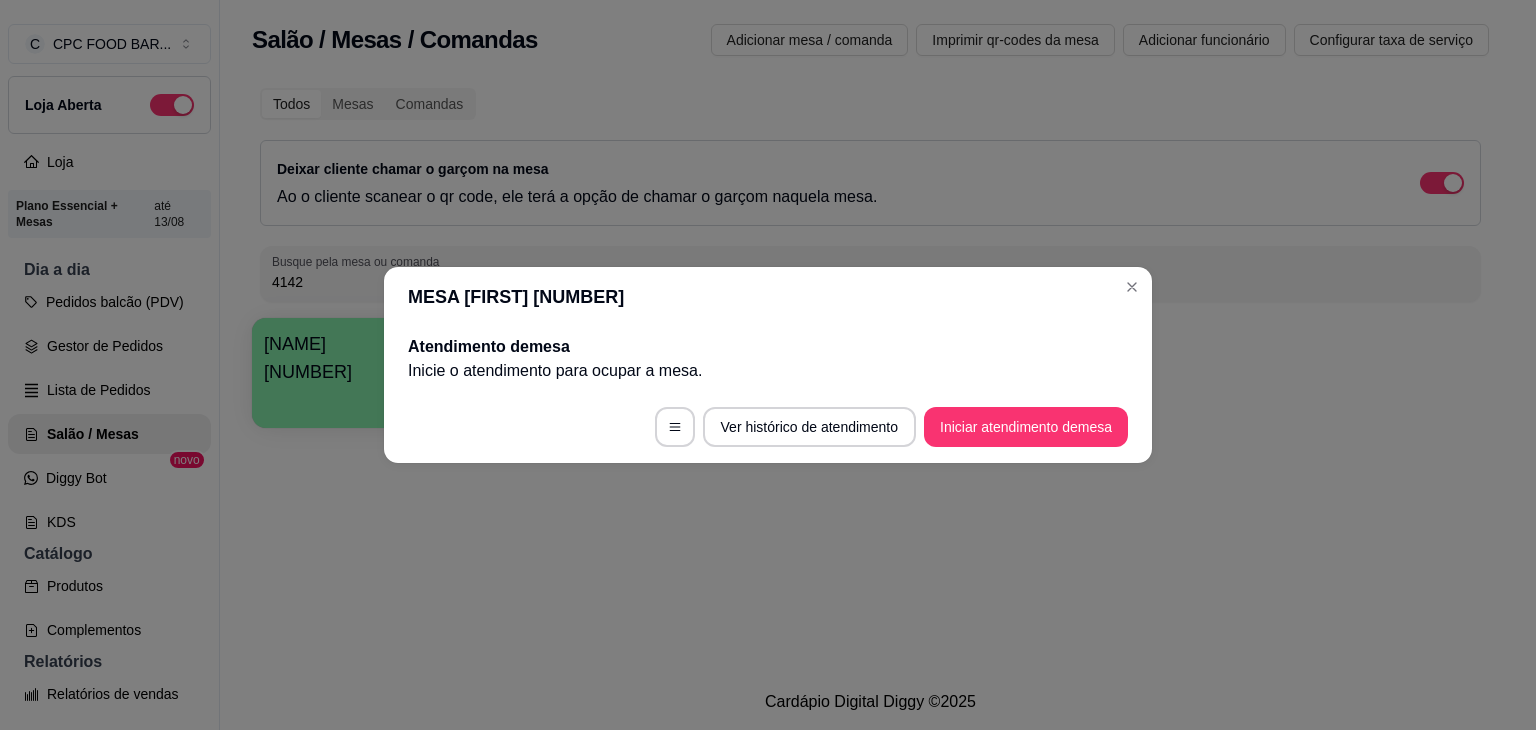 type 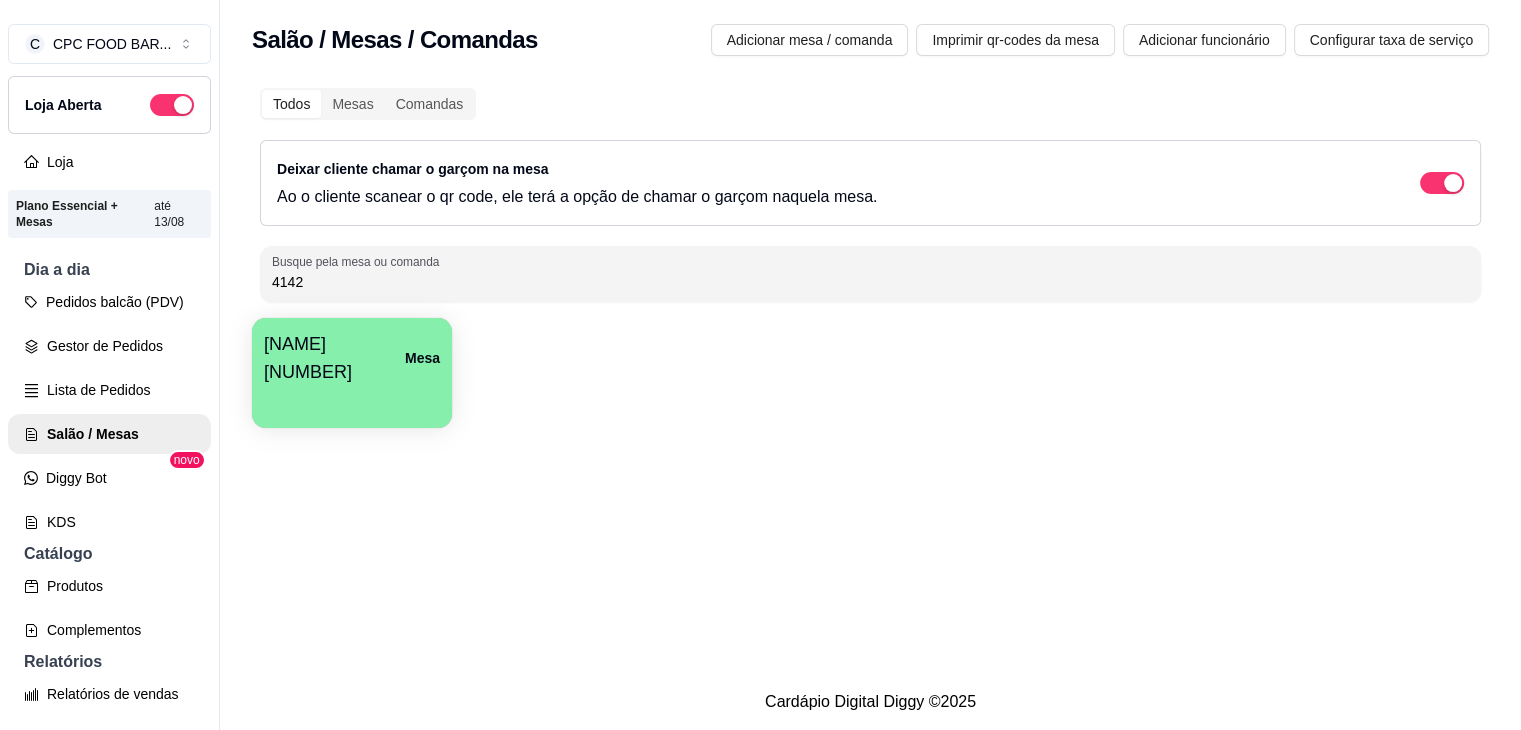 drag, startPoint x: 367, startPoint y: 283, endPoint x: 158, endPoint y: 282, distance: 209.0024 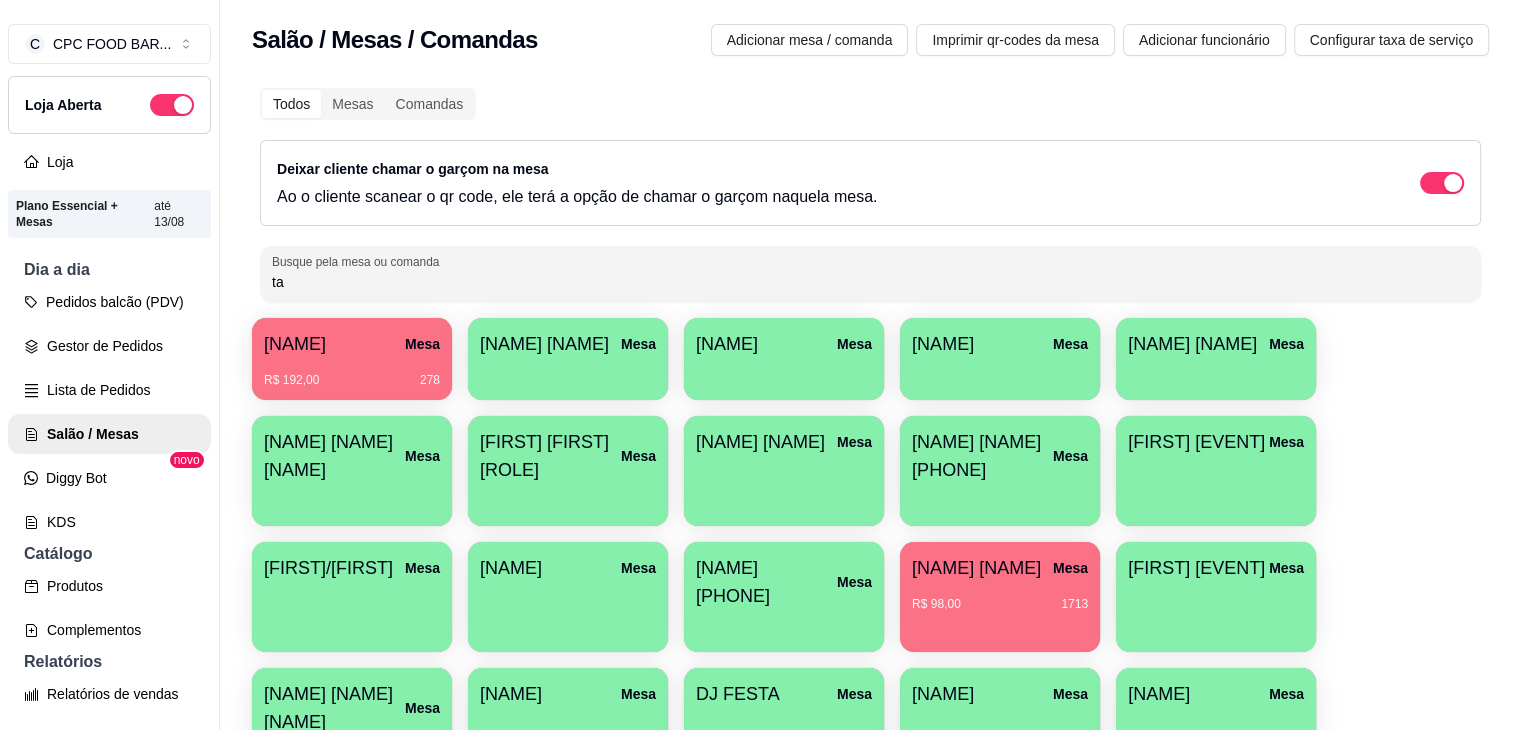 type on "ta" 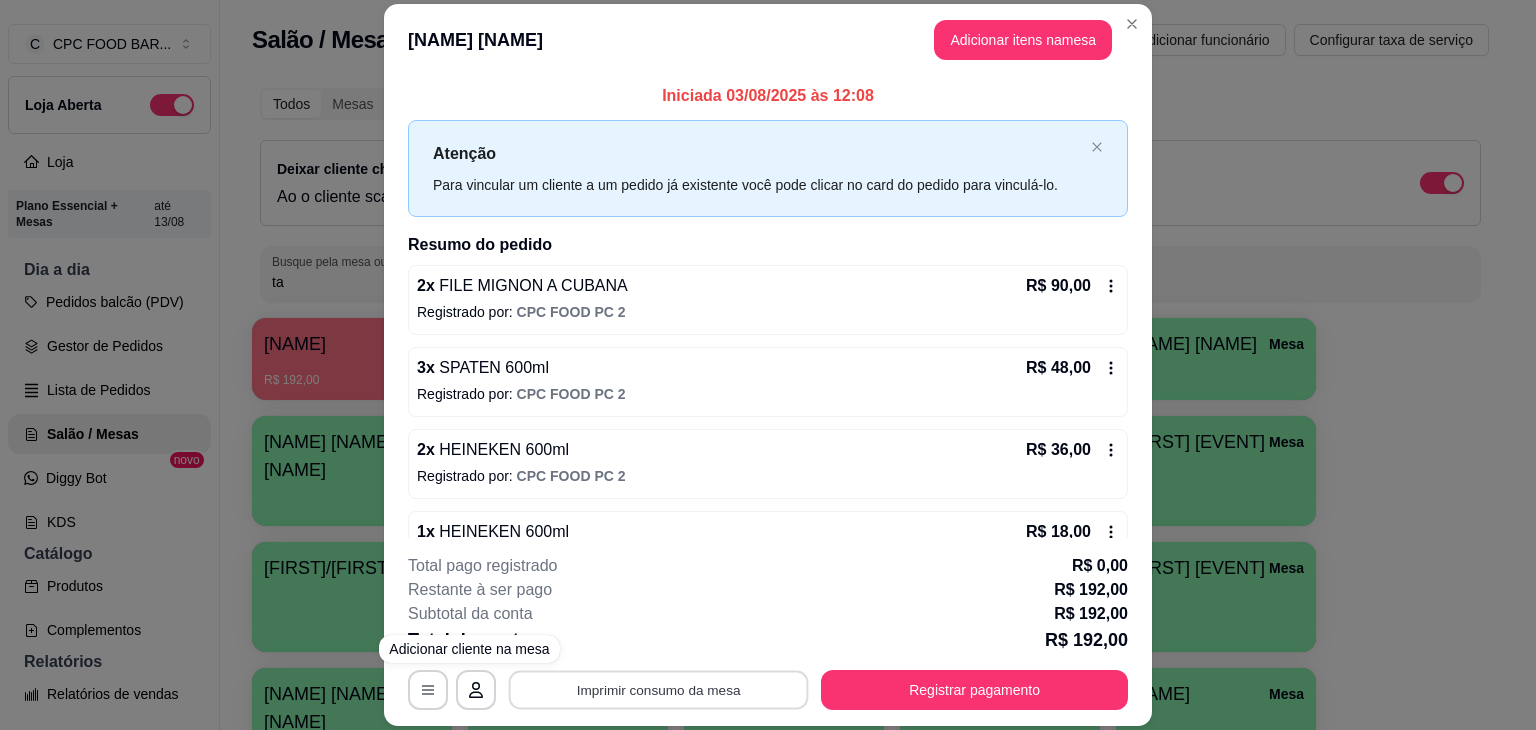 click on "Imprimir consumo da mesa" at bounding box center (659, 690) 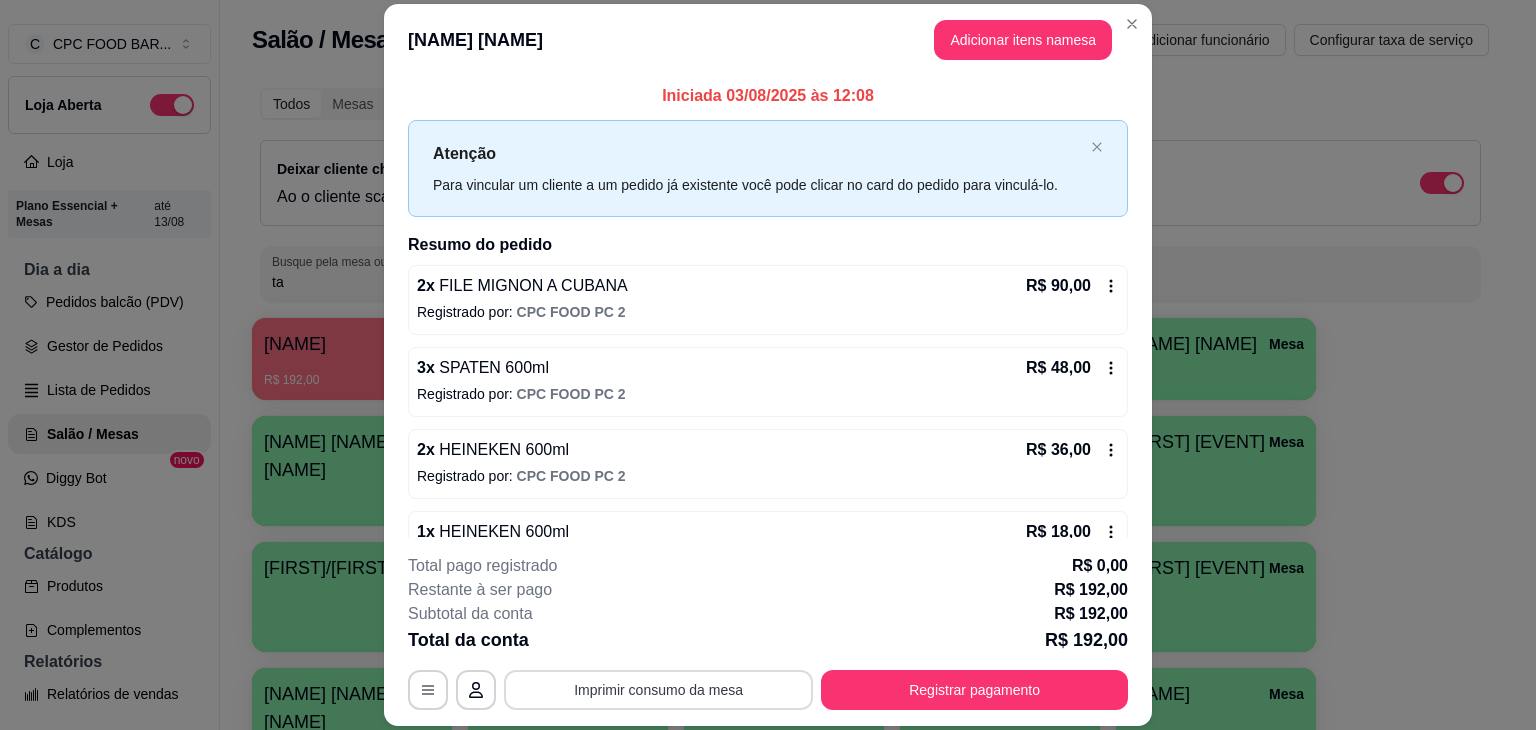 scroll, scrollTop: 0, scrollLeft: 0, axis: both 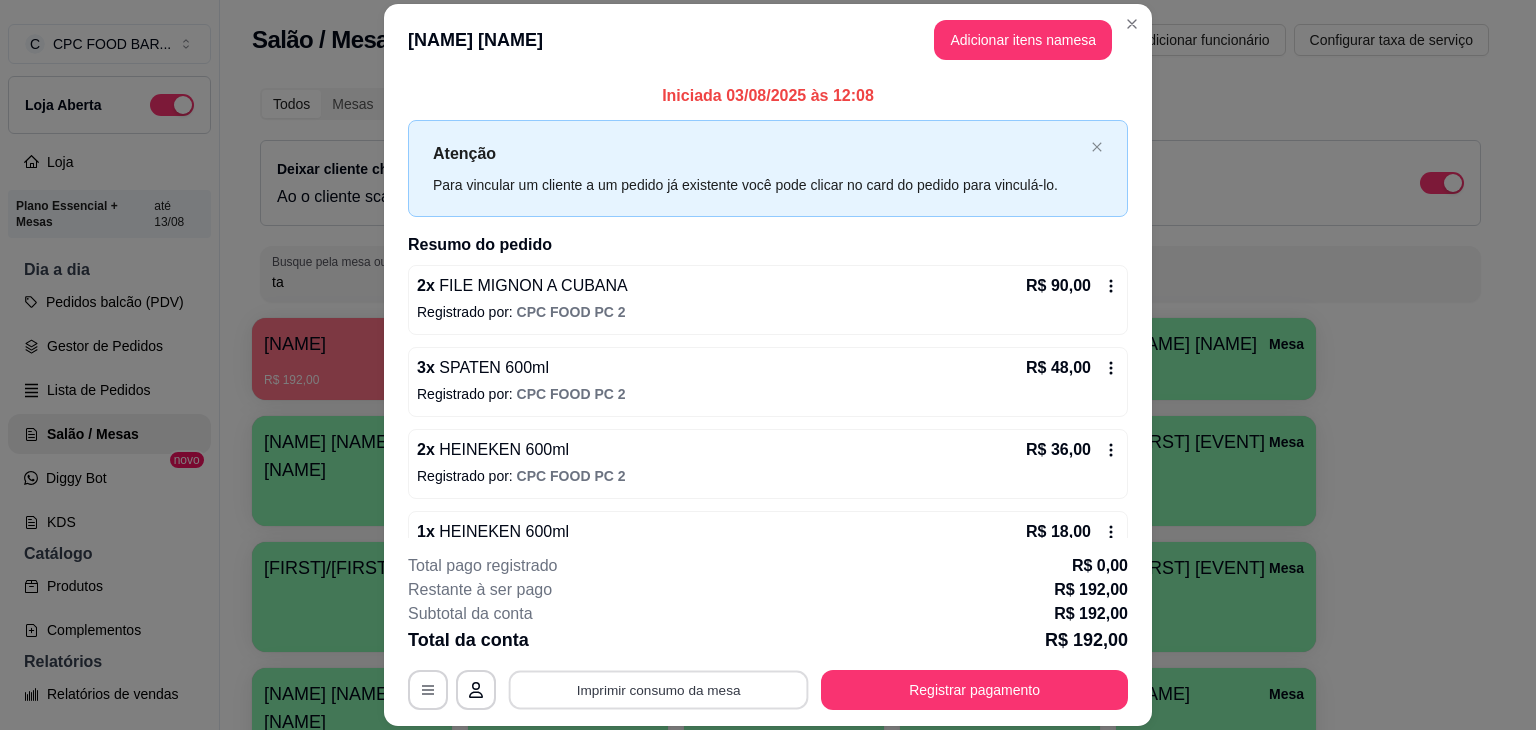 click on "Imprimir consumo da mesa" at bounding box center [659, 690] 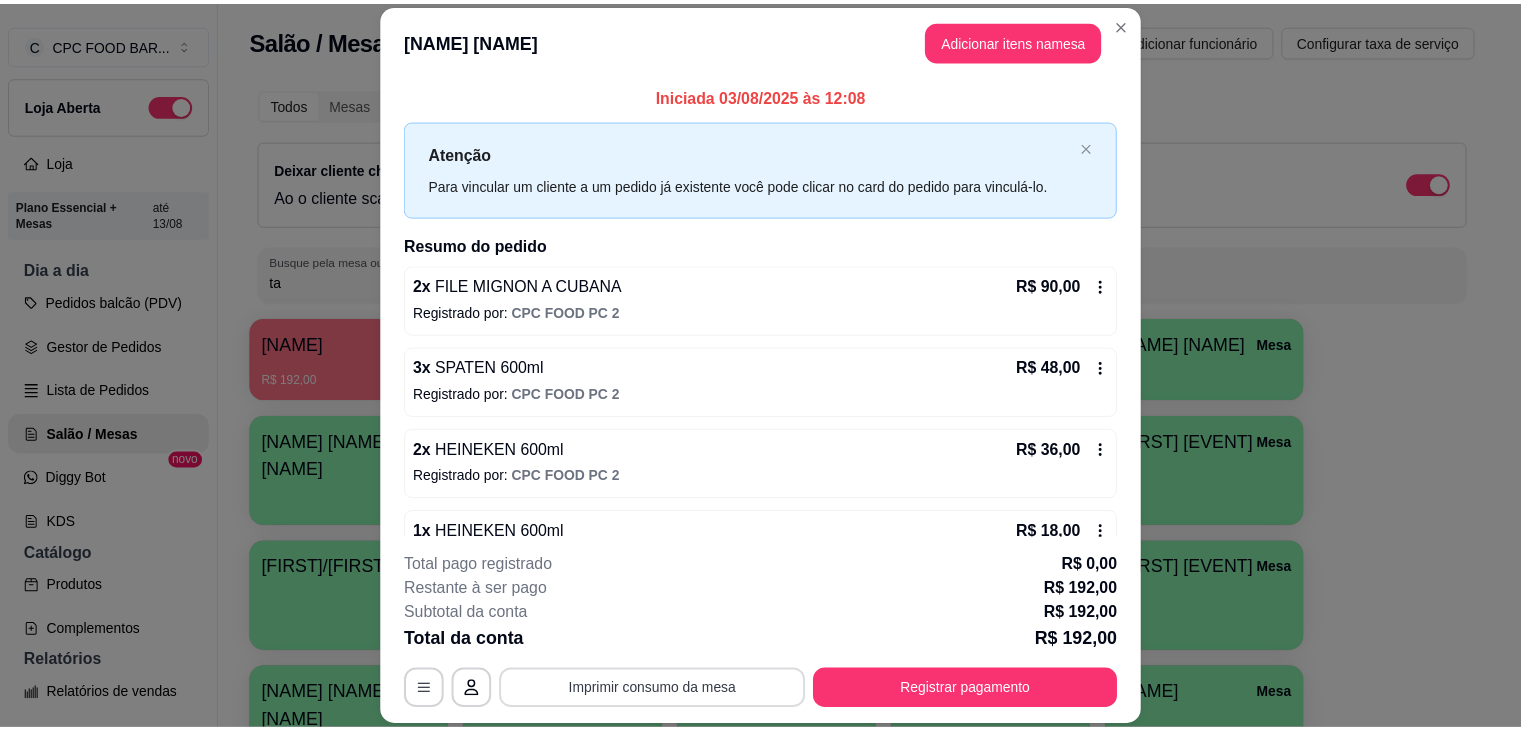 scroll, scrollTop: 0, scrollLeft: 0, axis: both 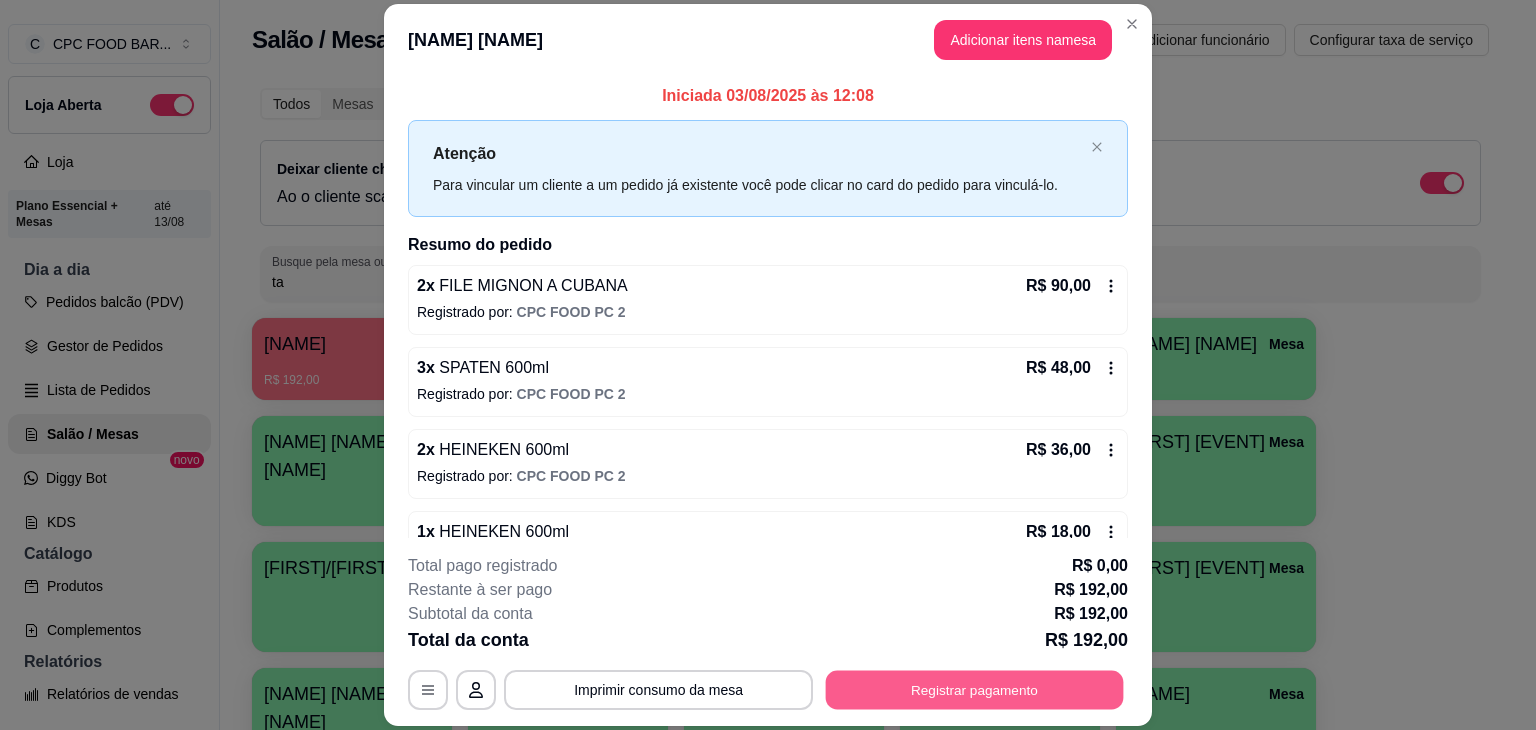 click on "Registrar pagamento" at bounding box center (975, 690) 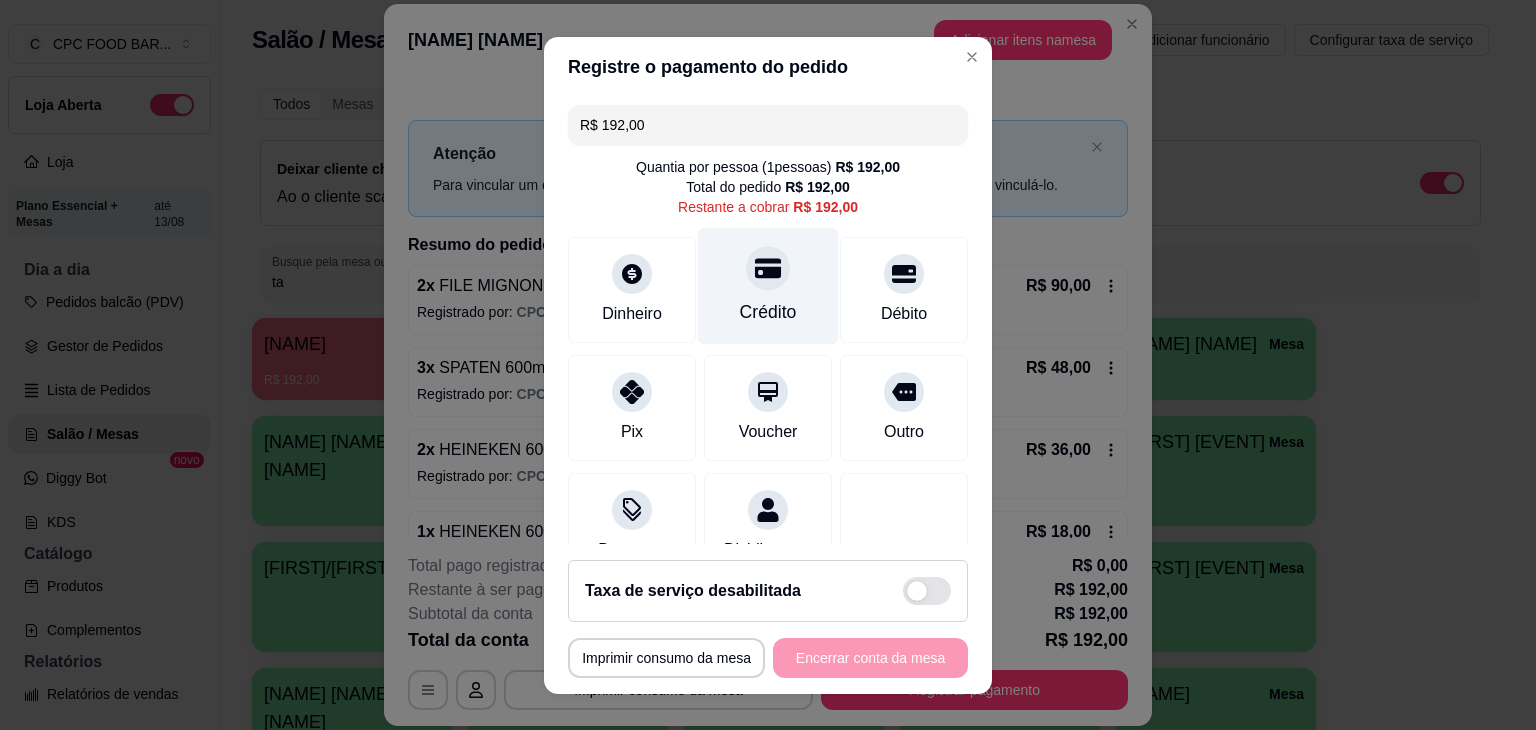 click on "Crédito" at bounding box center (768, 285) 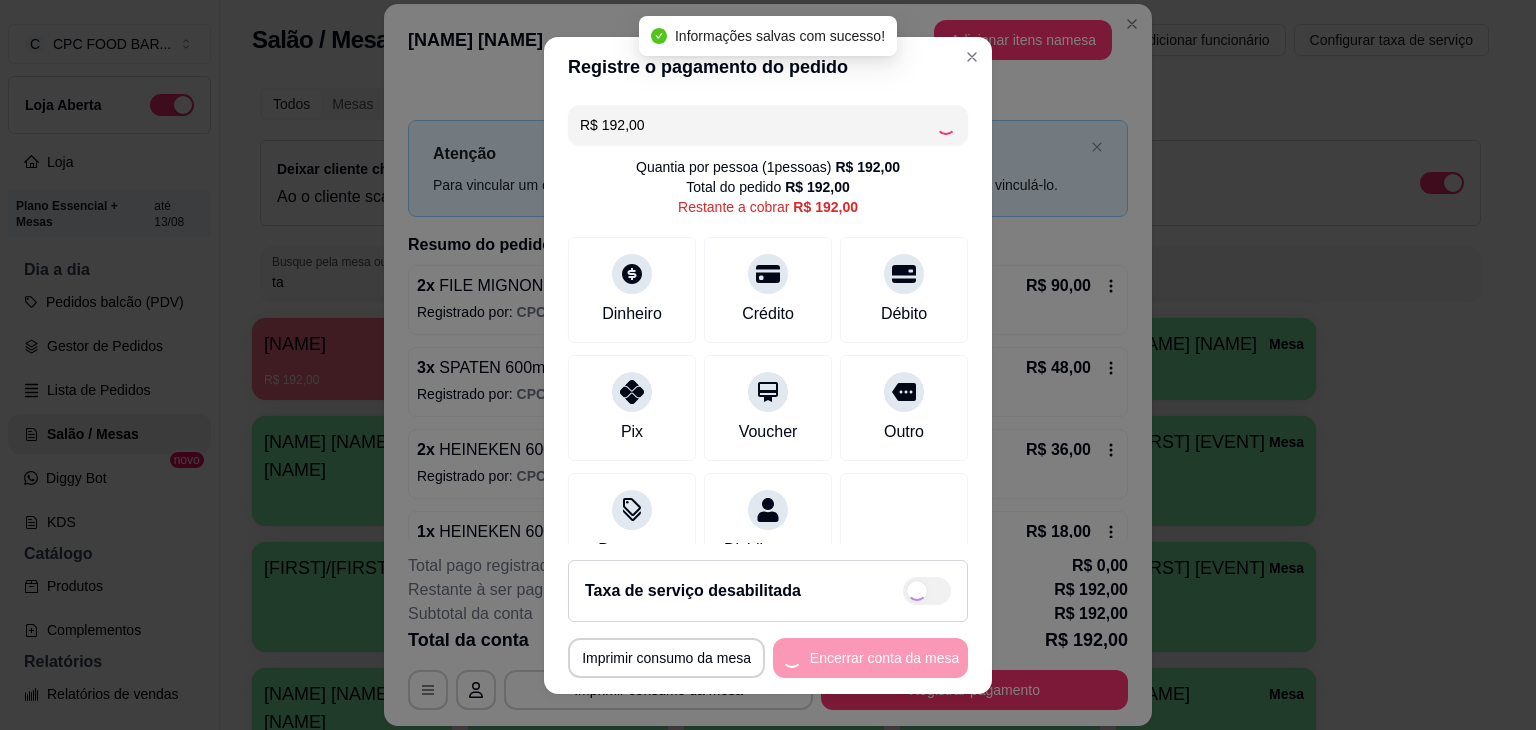 type on "R$ 0,00" 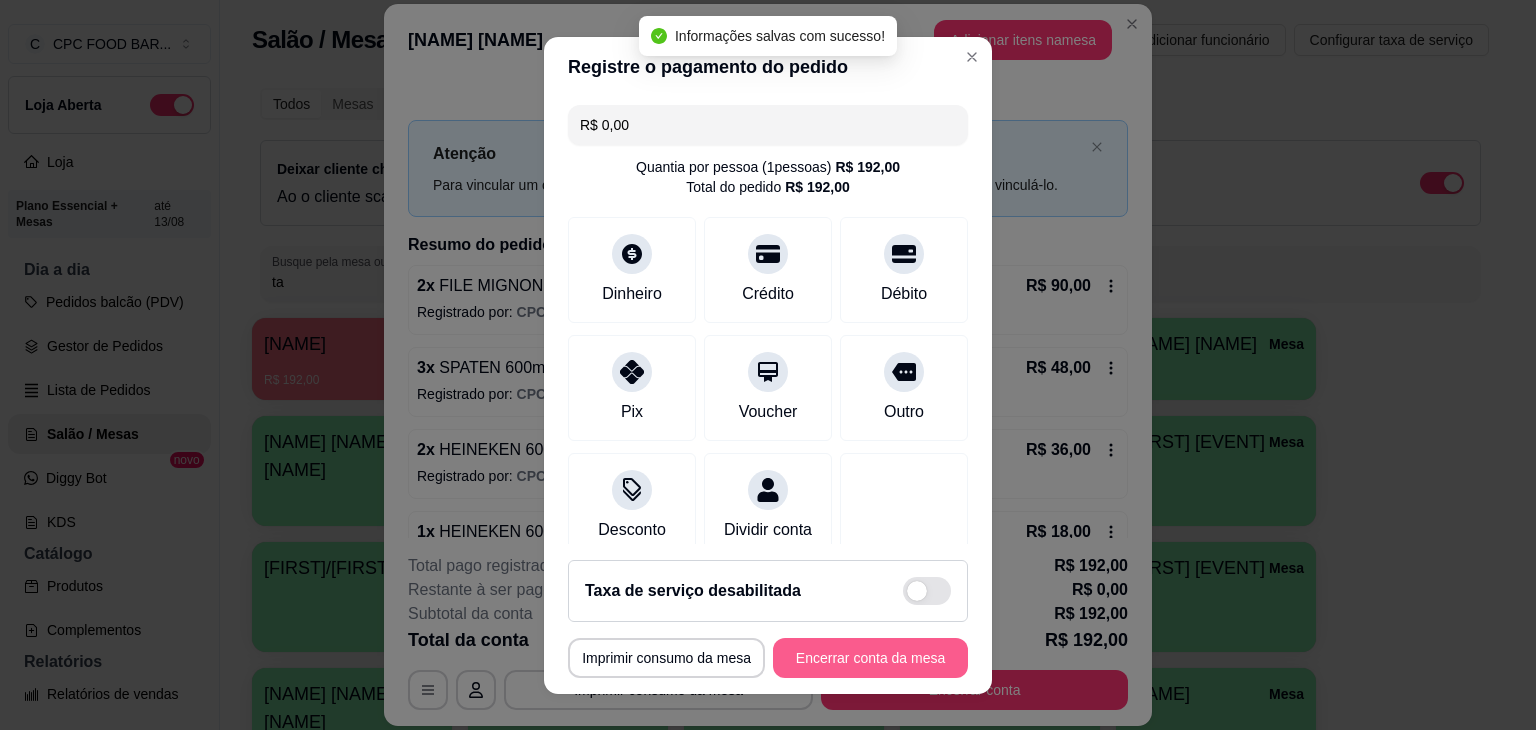 click on "Encerrar conta da mesa" at bounding box center [870, 658] 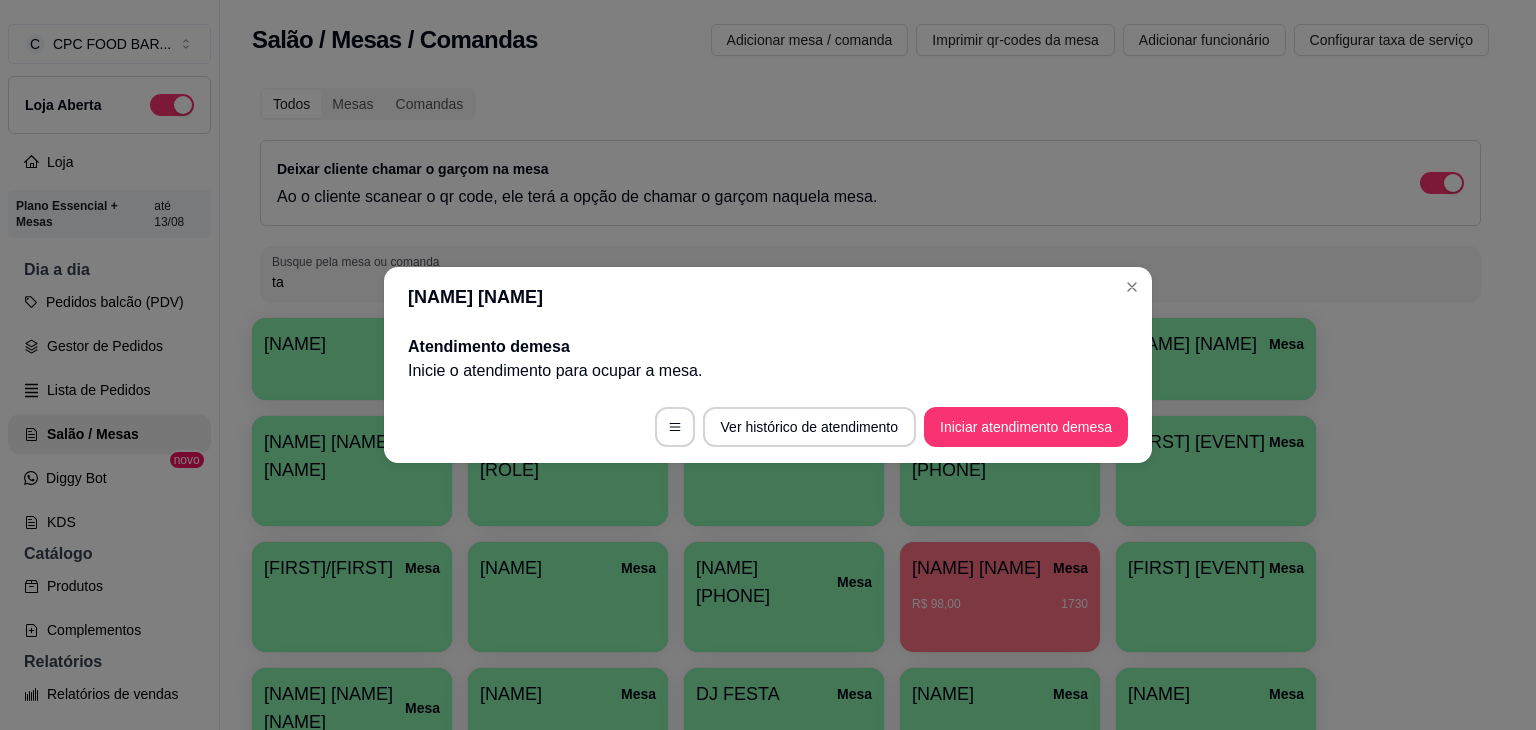 type 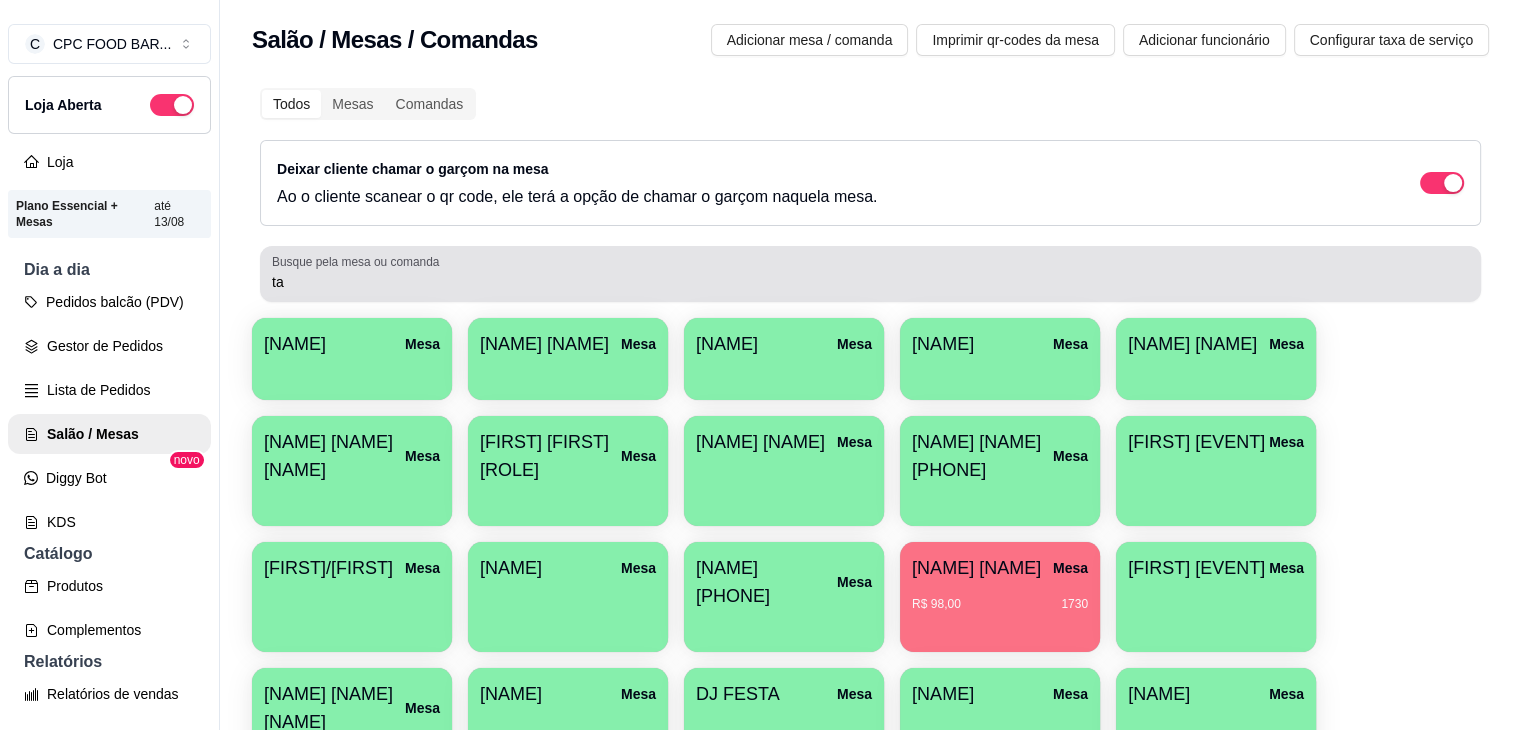 click on "ta" at bounding box center (870, 282) 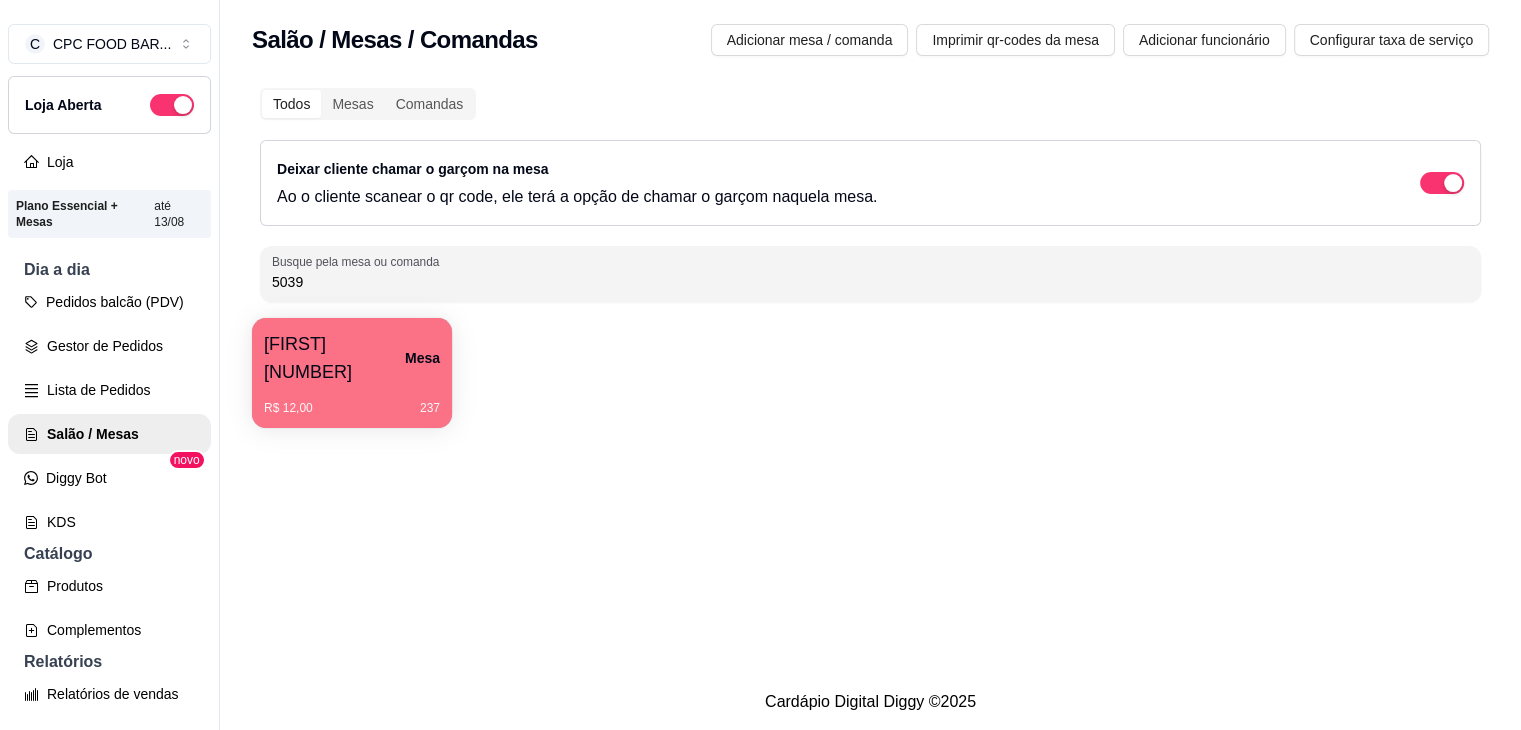 type on "5039" 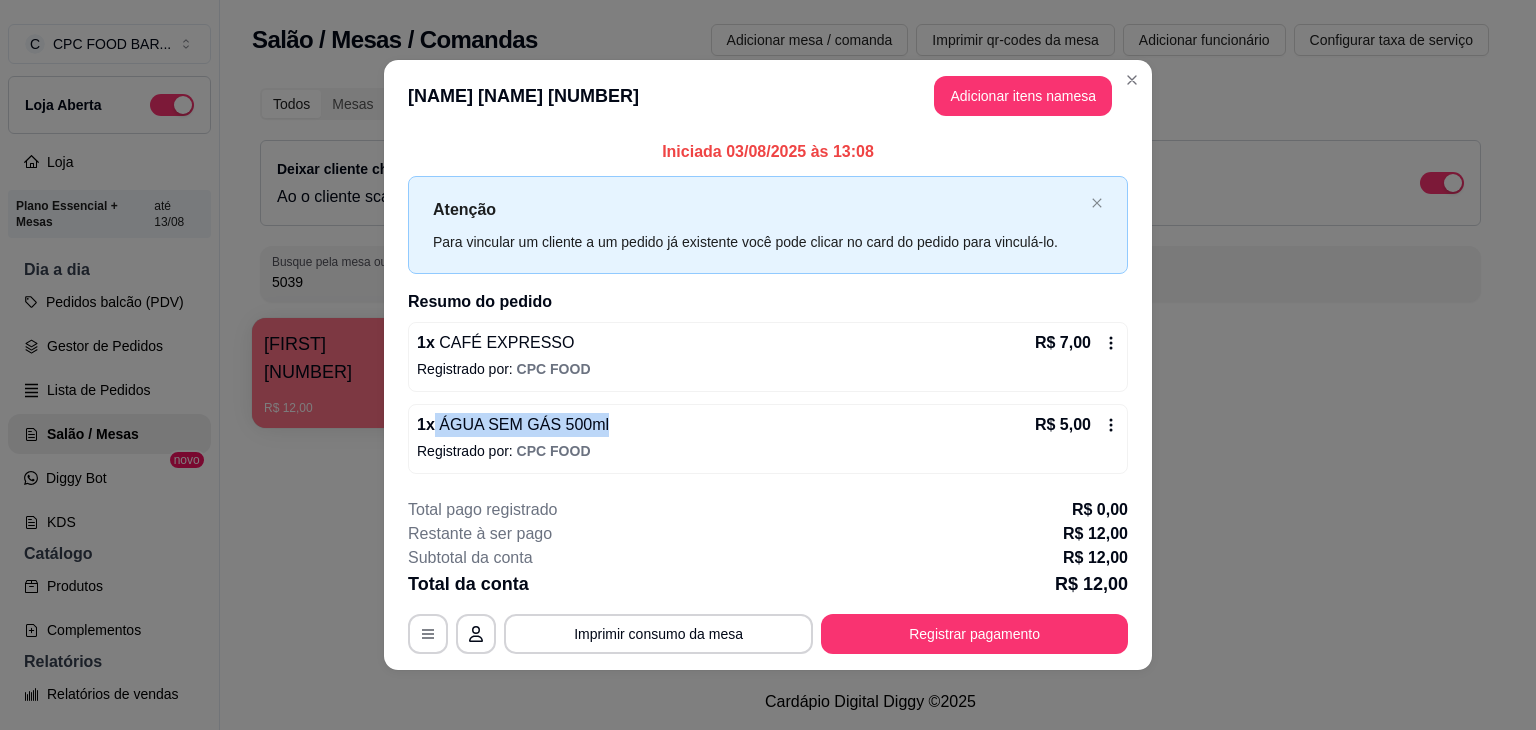 drag, startPoint x: 420, startPoint y: 418, endPoint x: 624, endPoint y: 420, distance: 204.0098 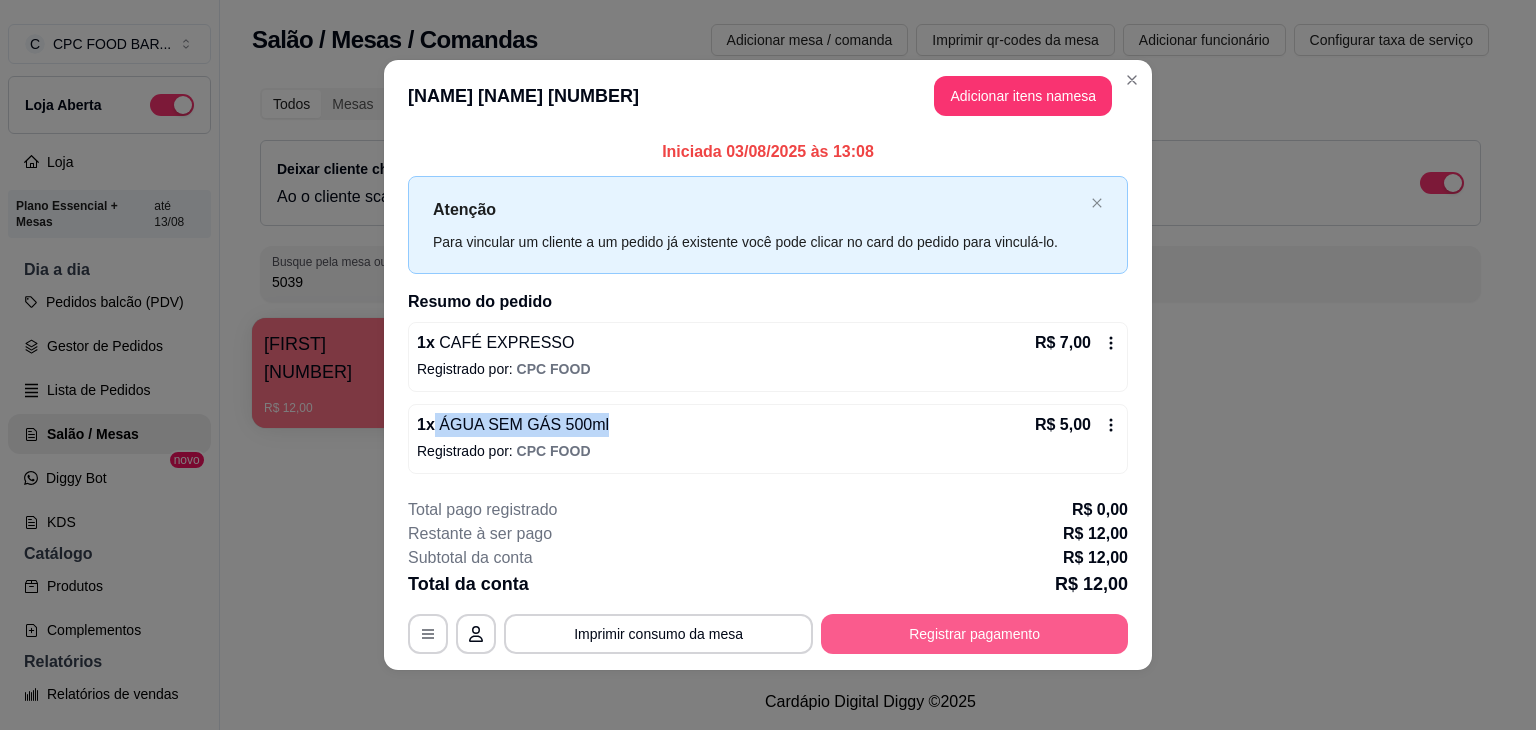click on "Registrar pagamento" at bounding box center (974, 634) 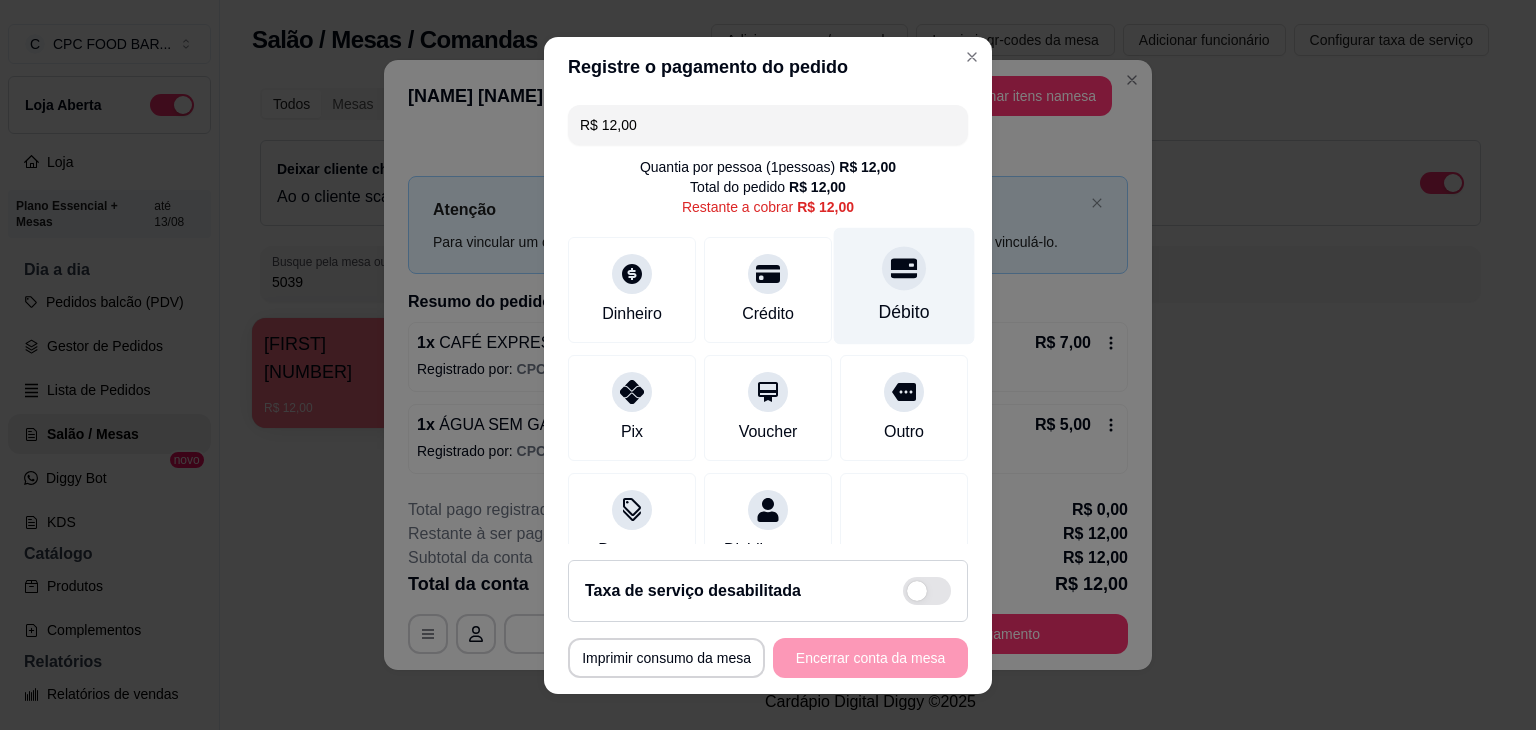 click on "Débito" at bounding box center (904, 285) 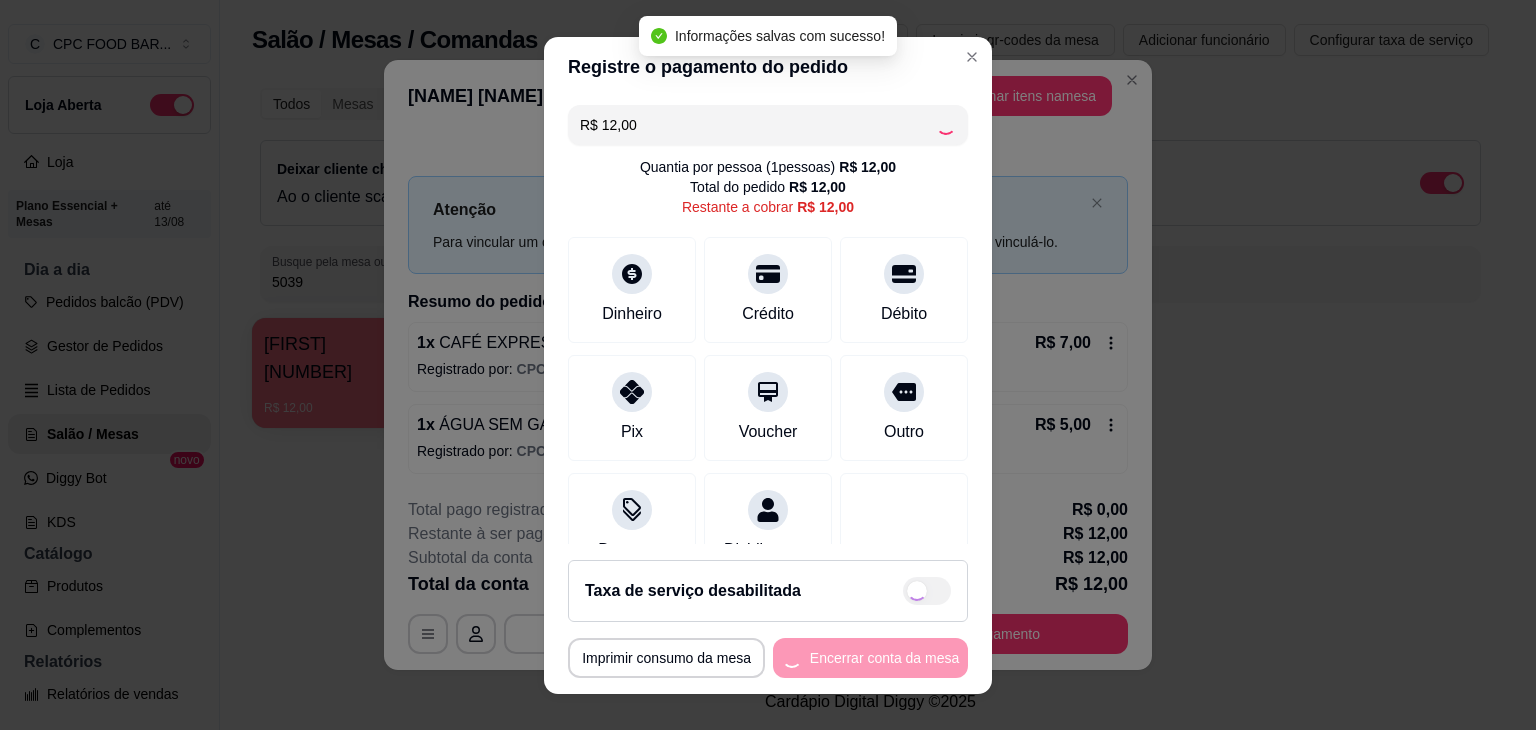 type on "R$ 0,00" 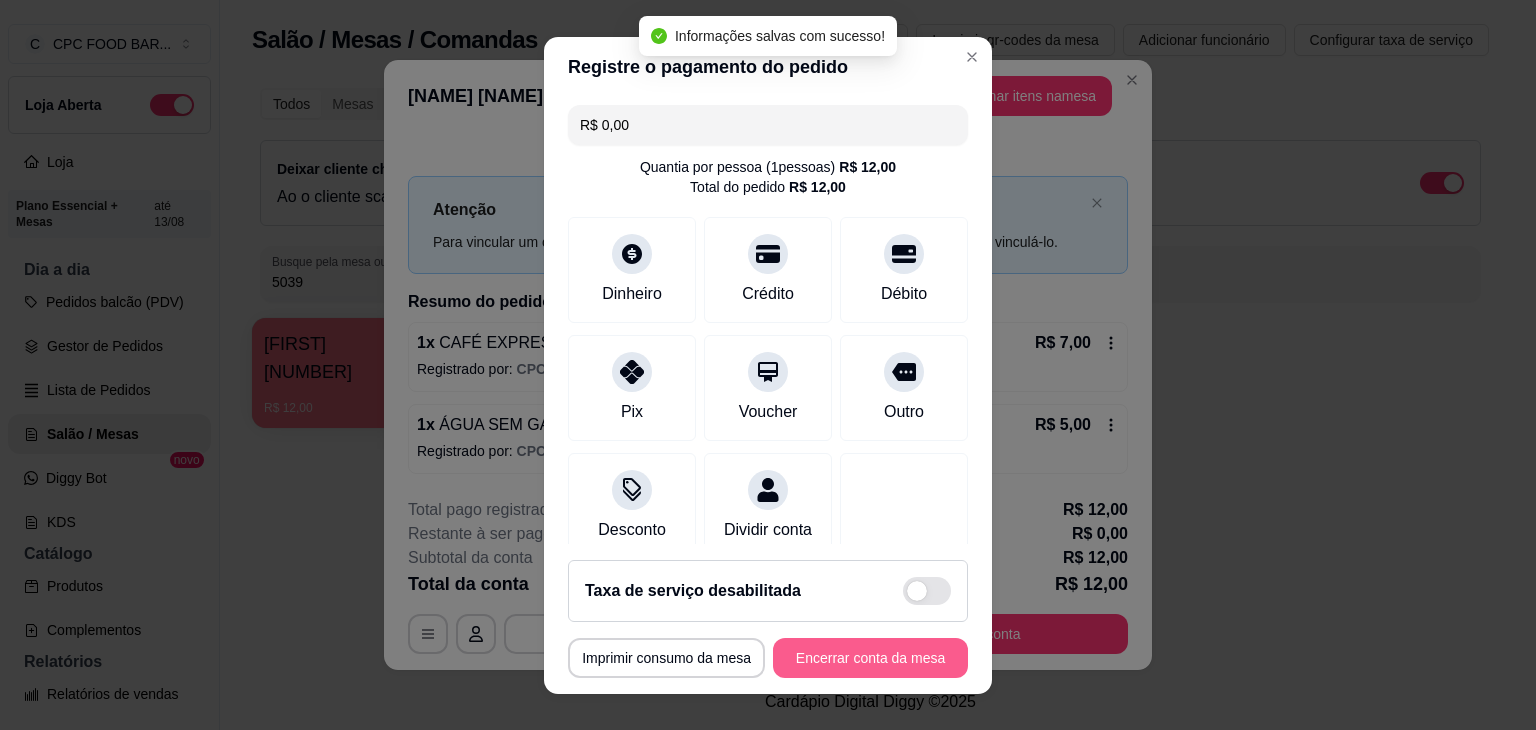 click on "Encerrar conta da mesa" at bounding box center [870, 658] 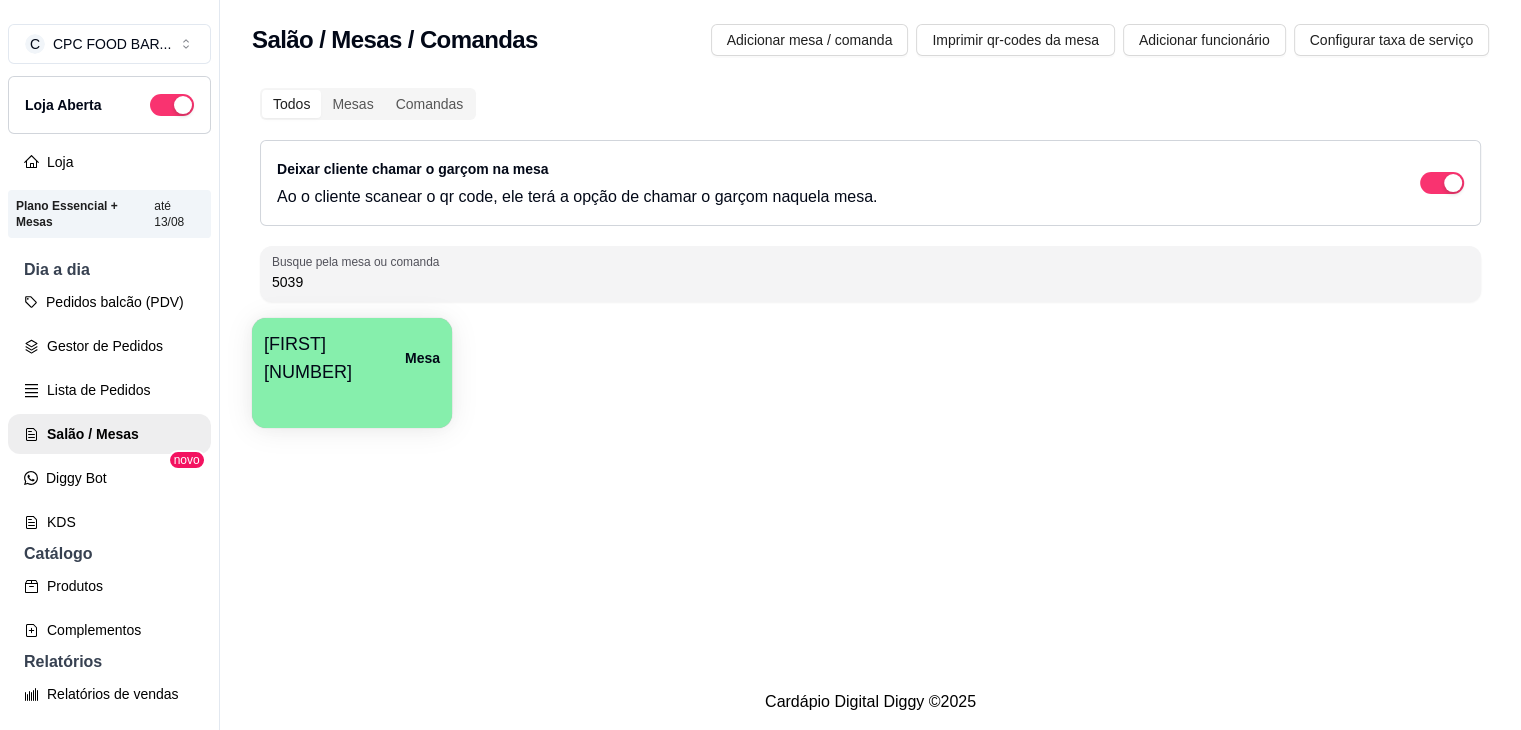 click on "Deixar cliente chamar o garçom na mesa Ao o cliente scanear o qr code, ele terá a opção de chamar o garçom naquela mesa." at bounding box center (870, 183) 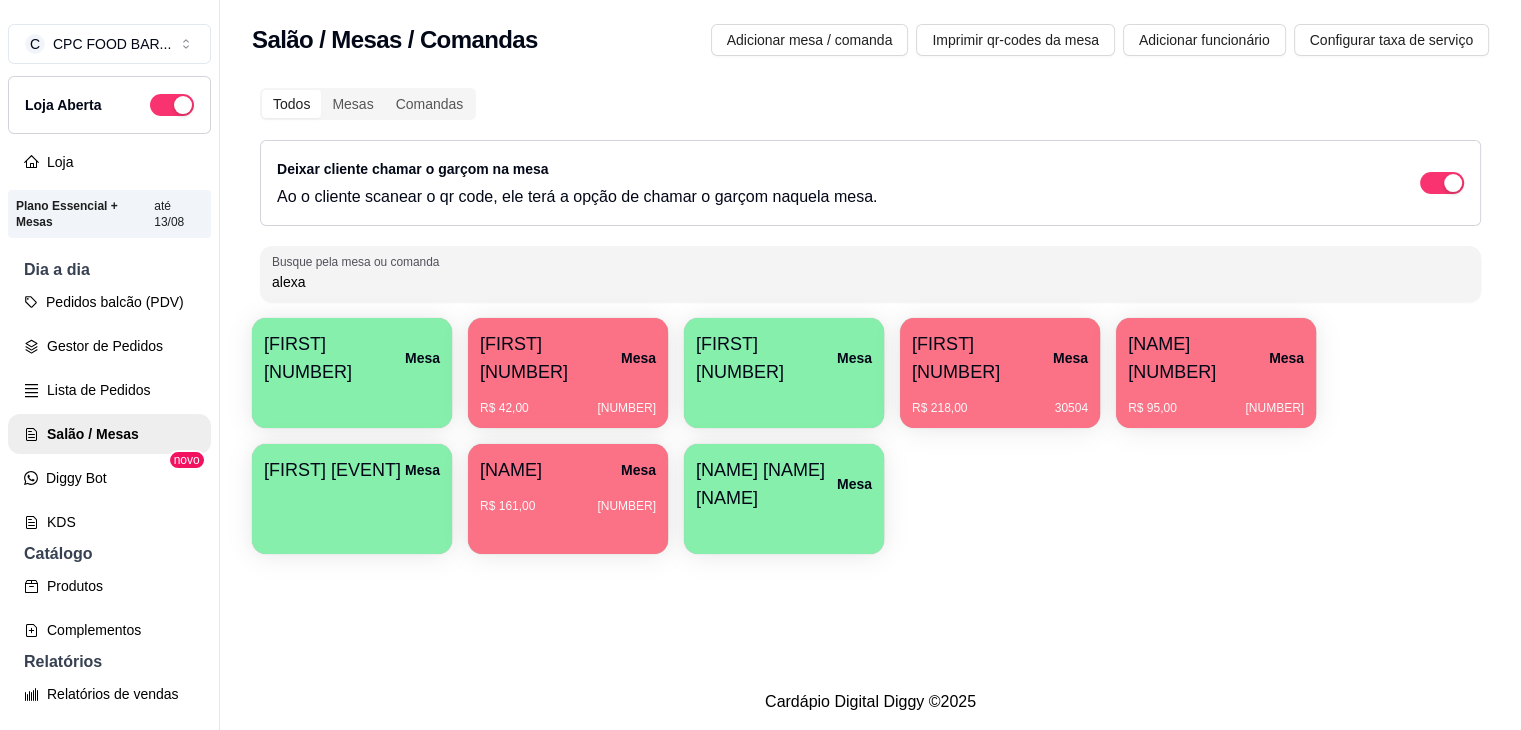 type on "alexa" 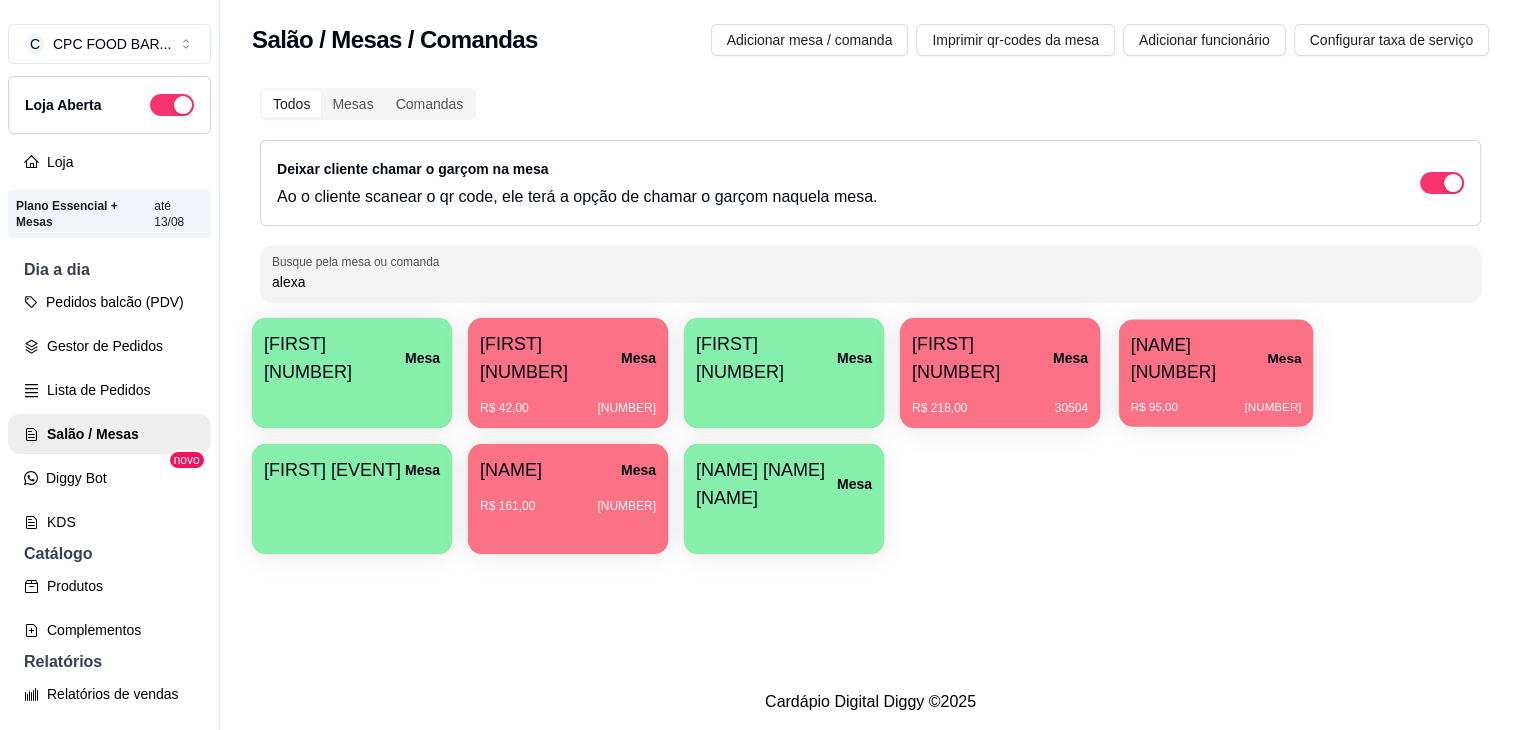 click on "R$ 95,00 [NUMBER]" at bounding box center [1216, 400] 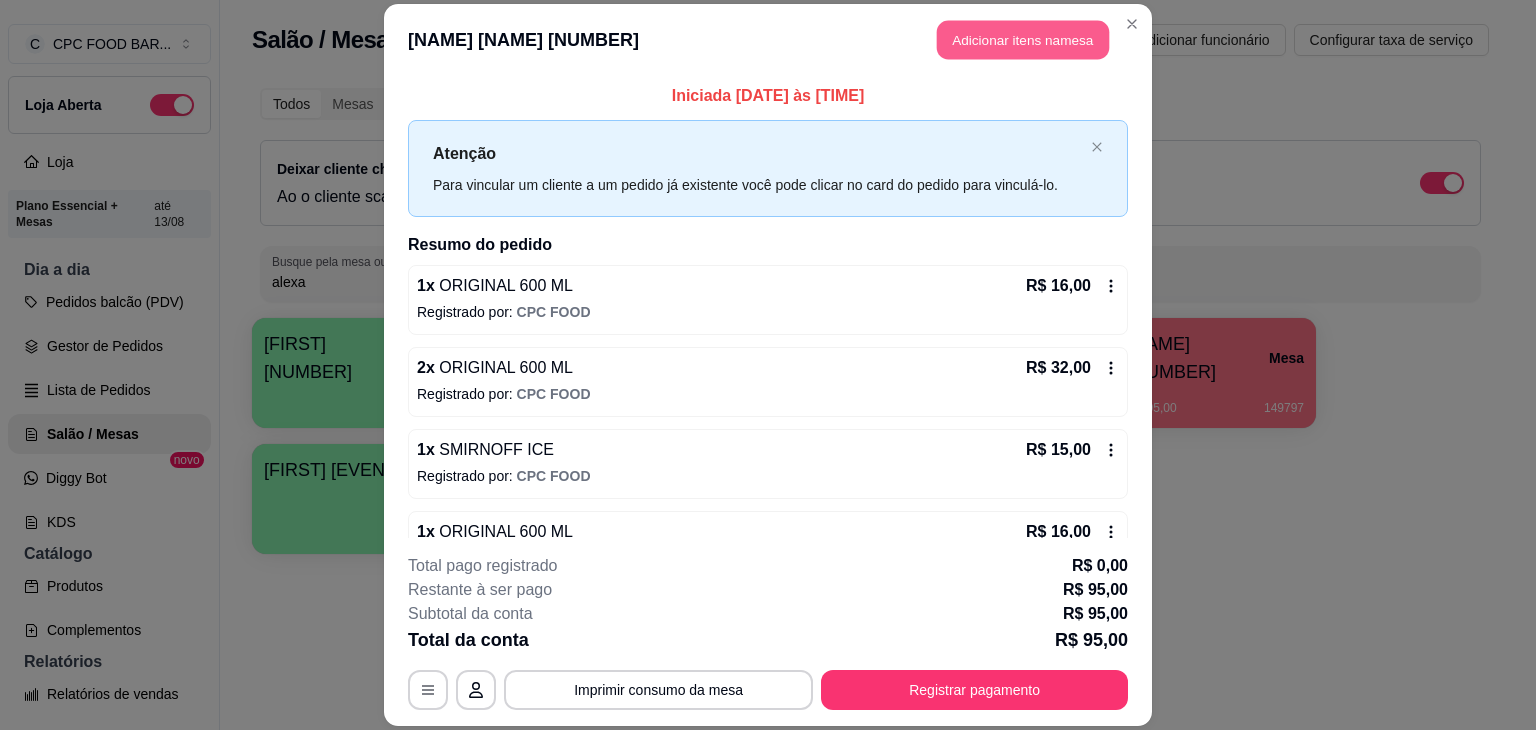 click on "Adicionar itens na  mesa" at bounding box center [1023, 39] 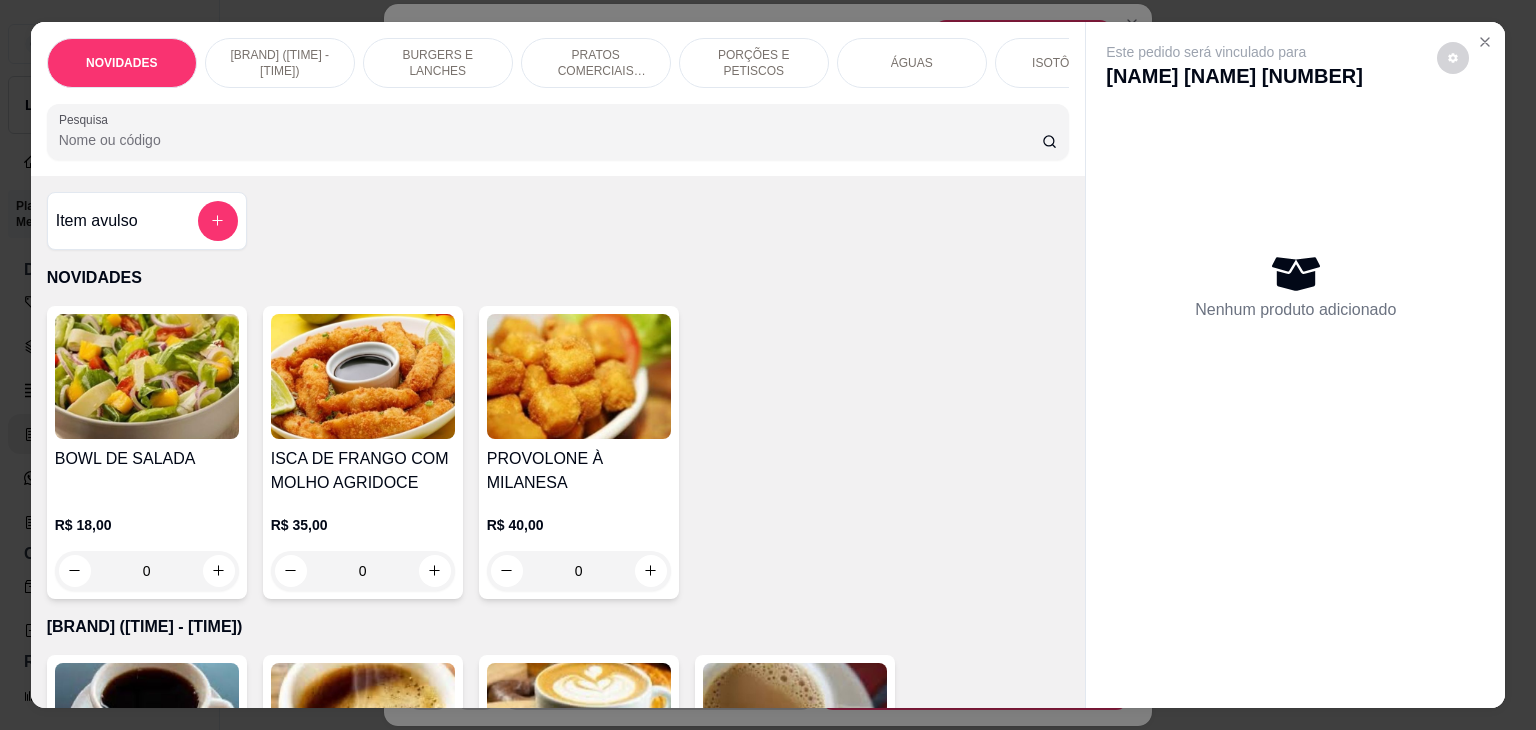 click on "Pesquisa" at bounding box center (550, 140) 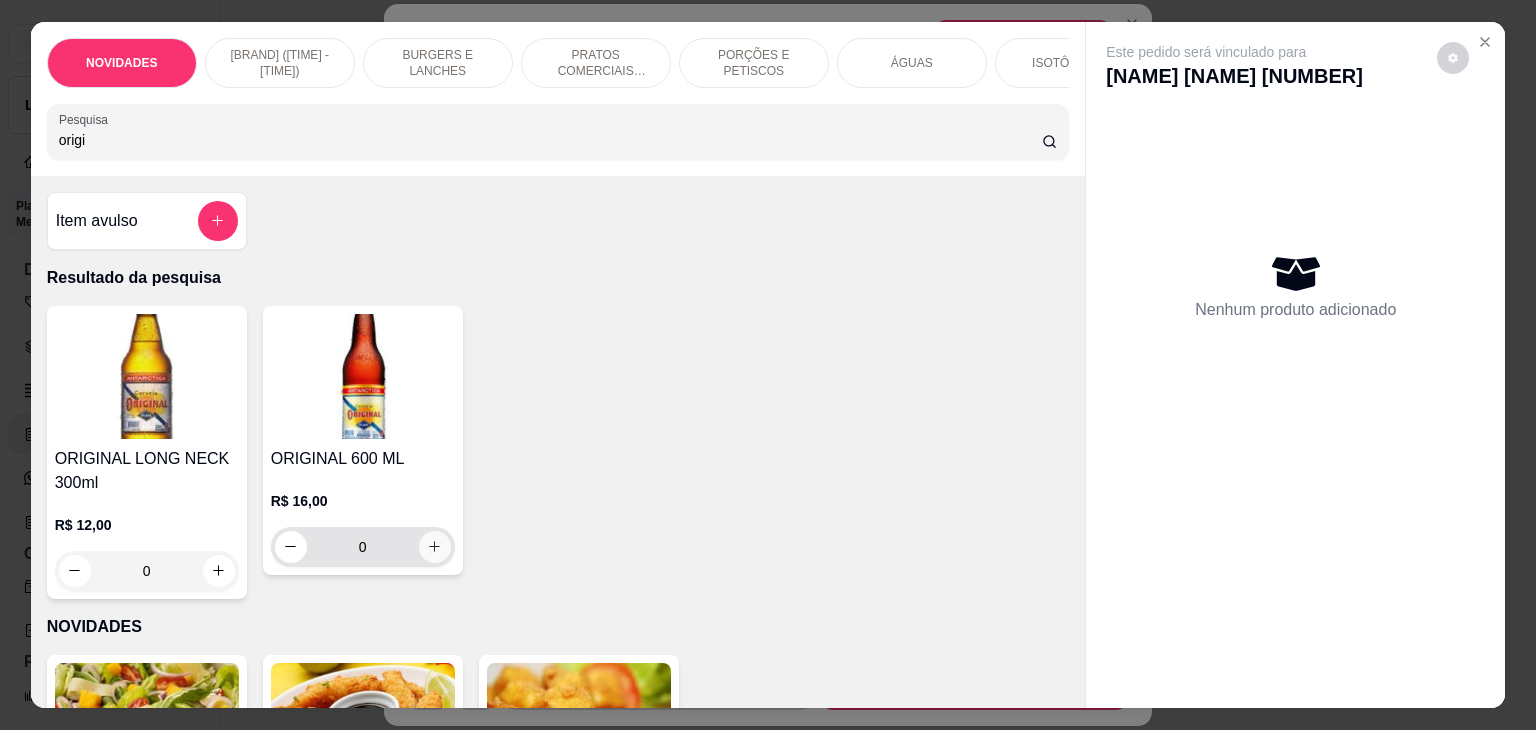 type on "origi" 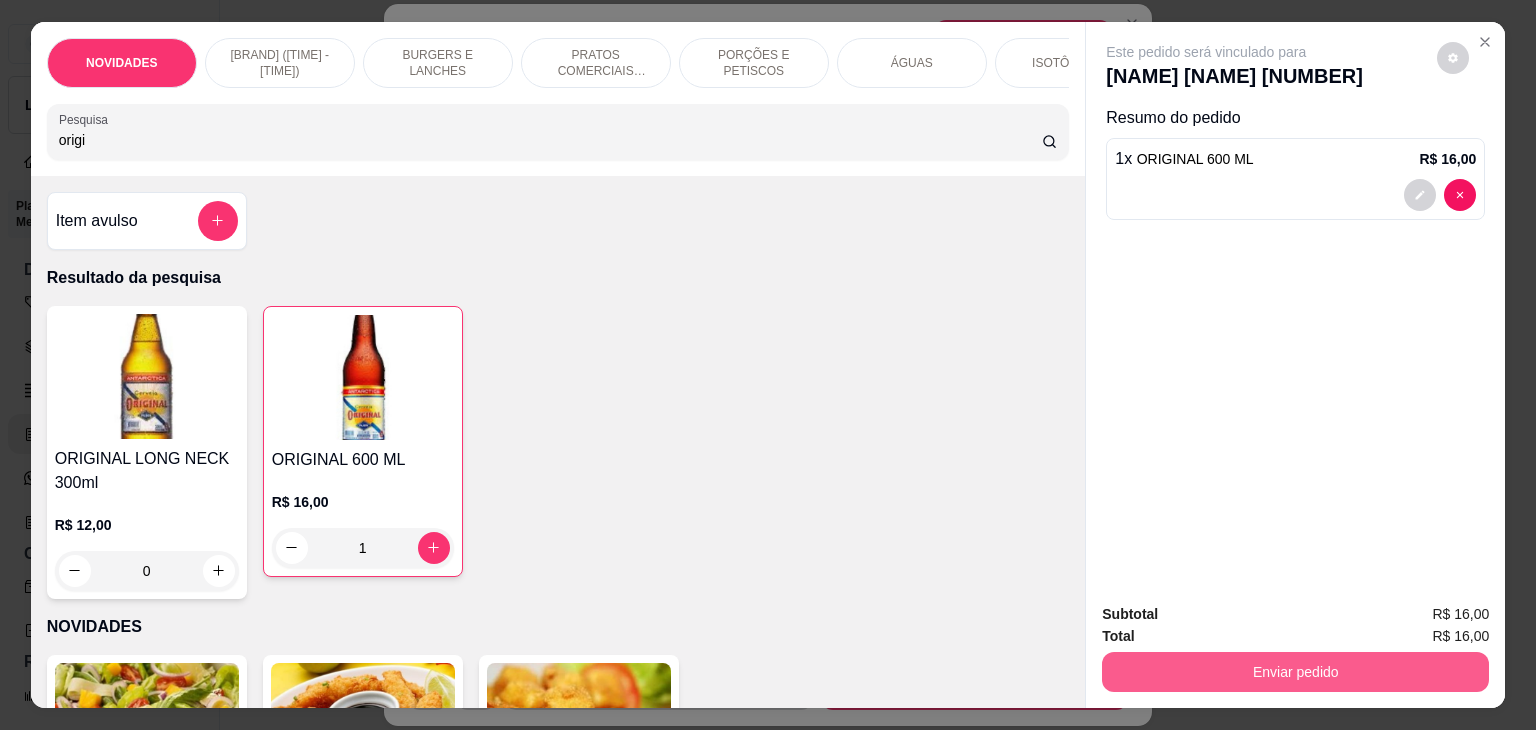 click on "Enviar pedido" at bounding box center [1295, 672] 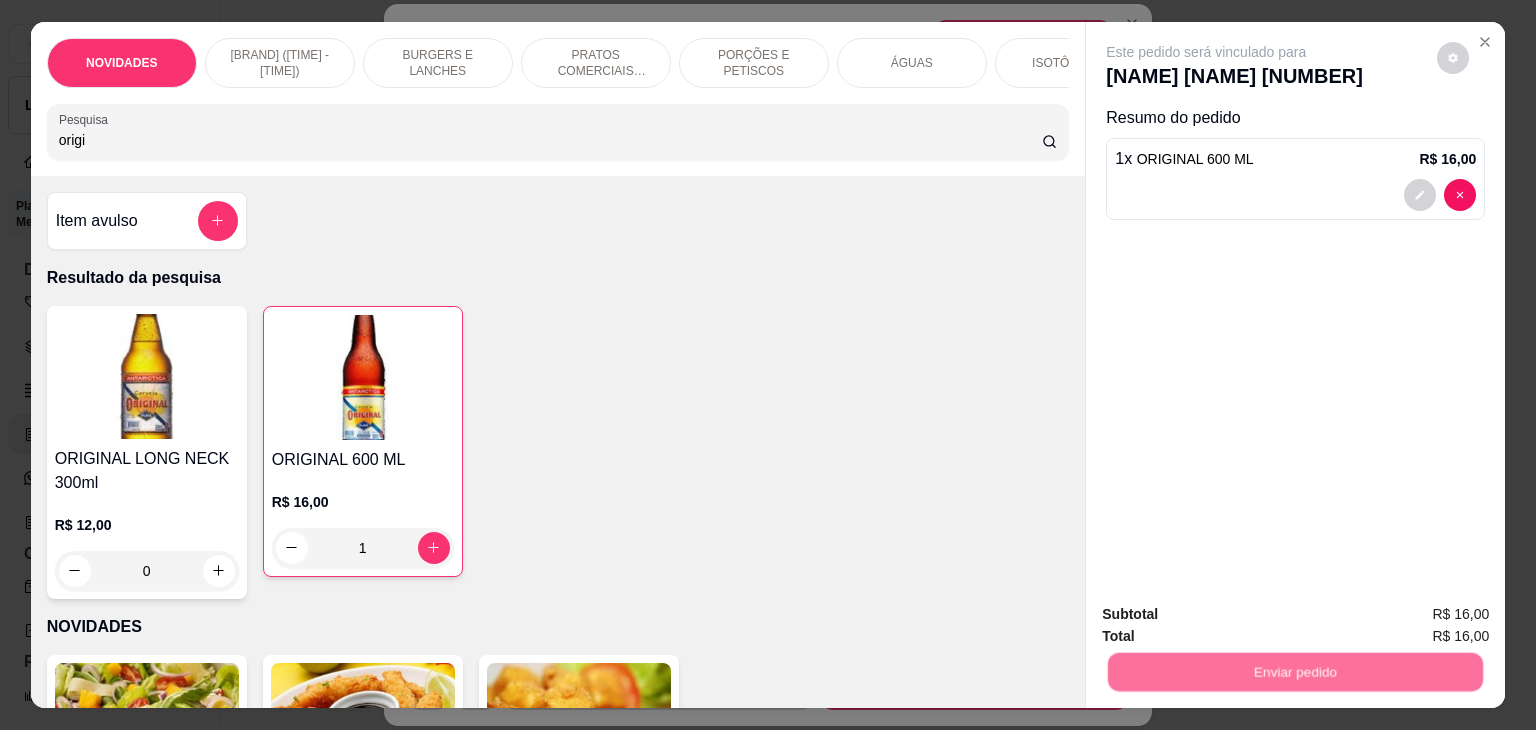 click on "Não registrar e enviar pedido" at bounding box center (1229, 615) 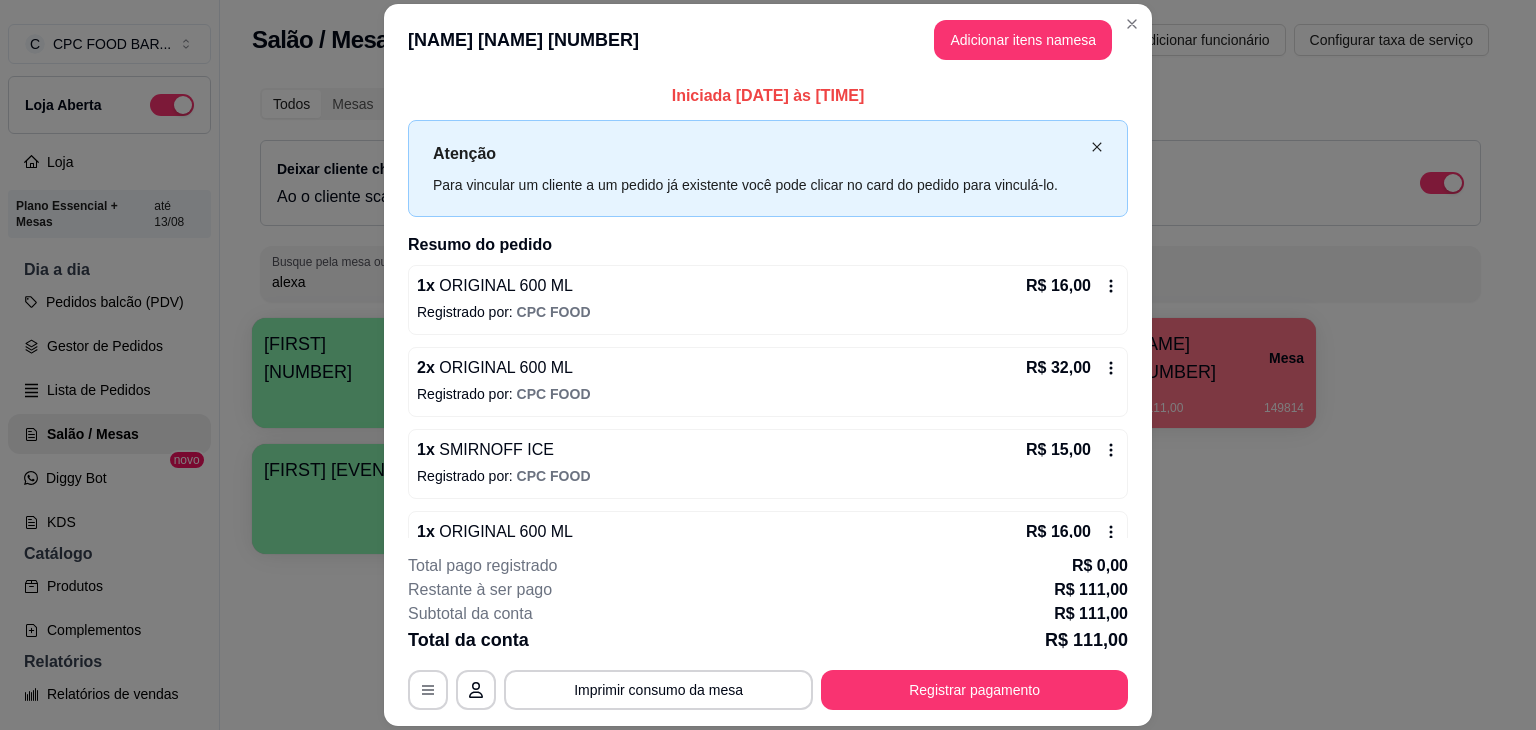 click 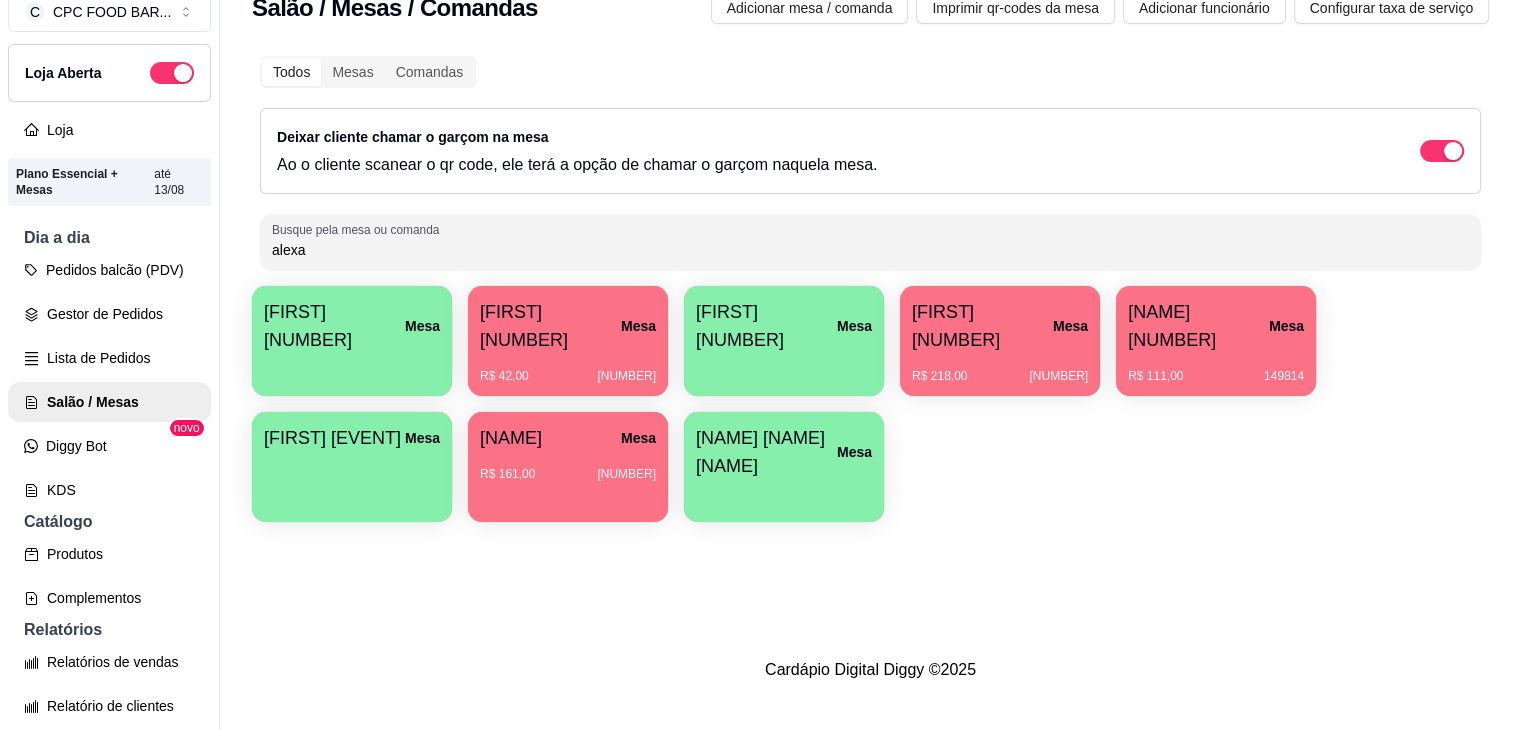 scroll, scrollTop: 0, scrollLeft: 0, axis: both 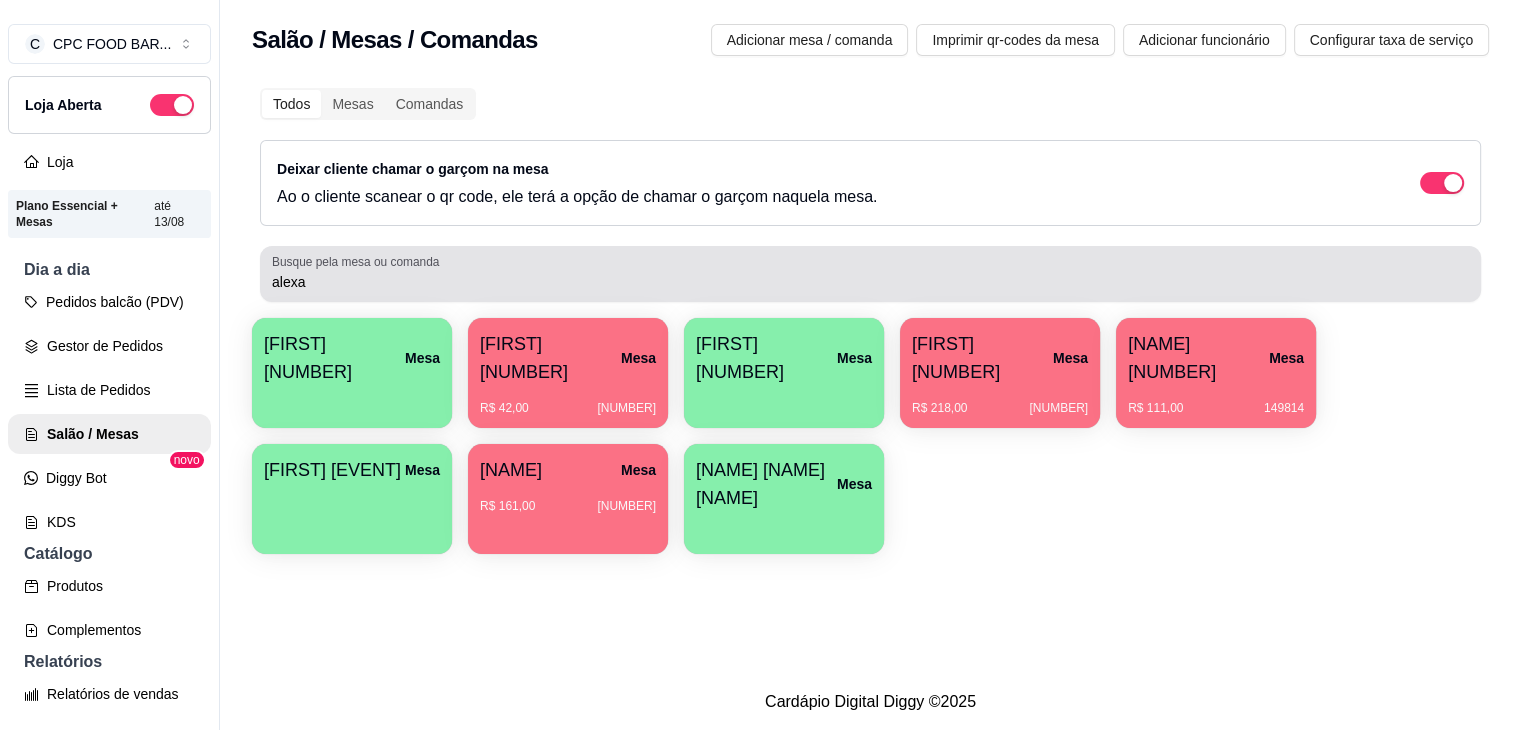 click on "alexa" at bounding box center (870, 274) 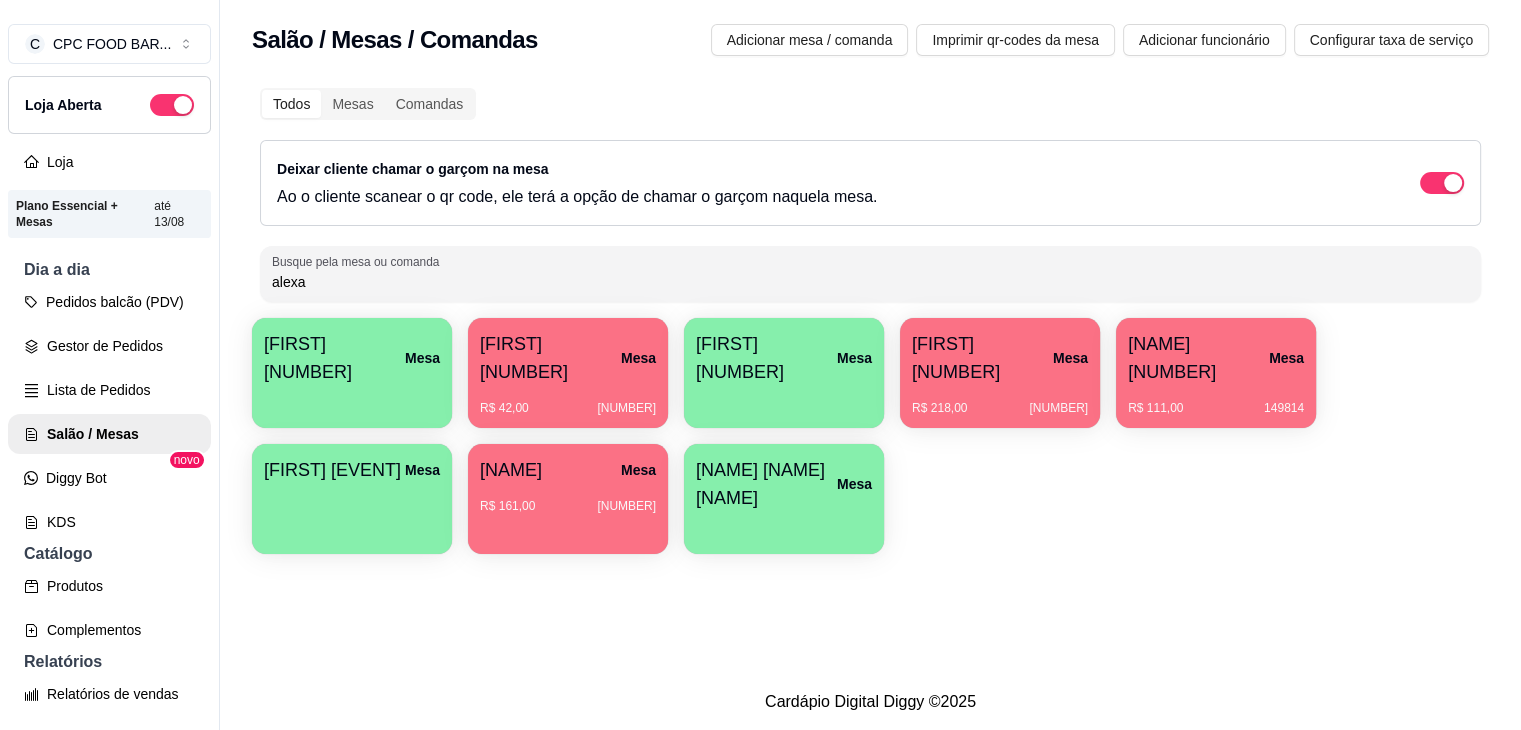 drag, startPoint x: 288, startPoint y: 278, endPoint x: 308, endPoint y: 278, distance: 20 